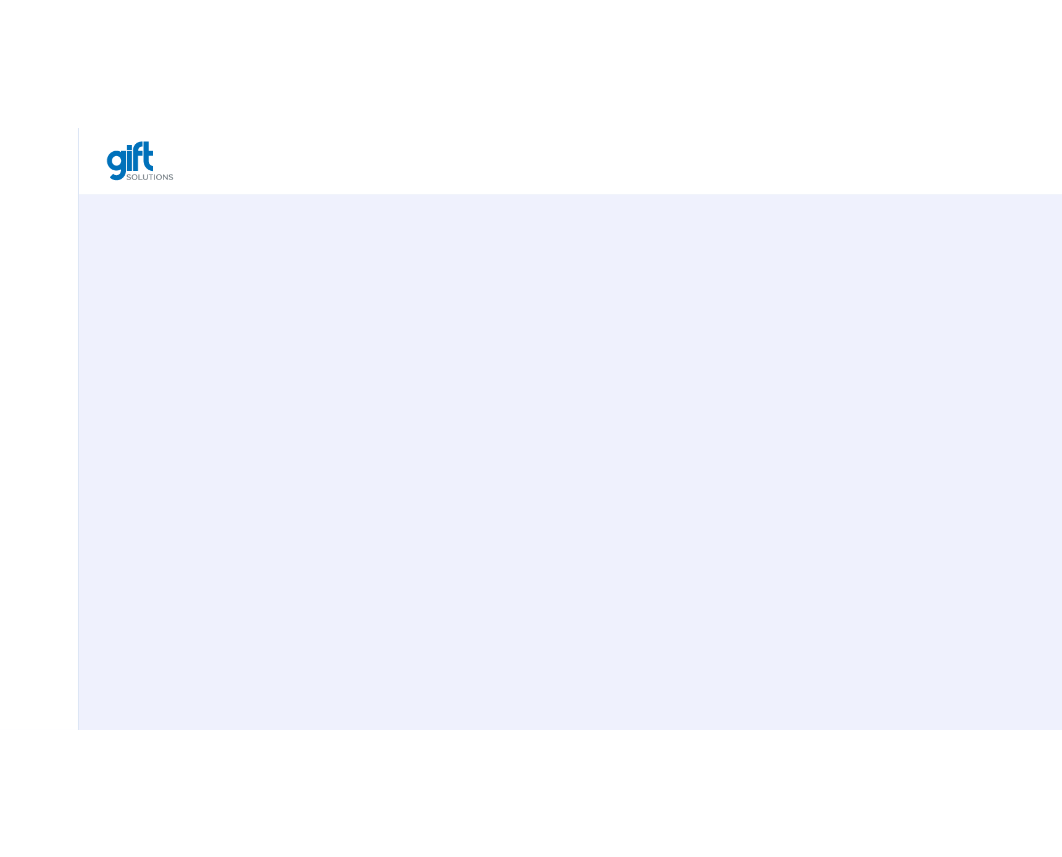 scroll, scrollTop: 0, scrollLeft: 0, axis: both 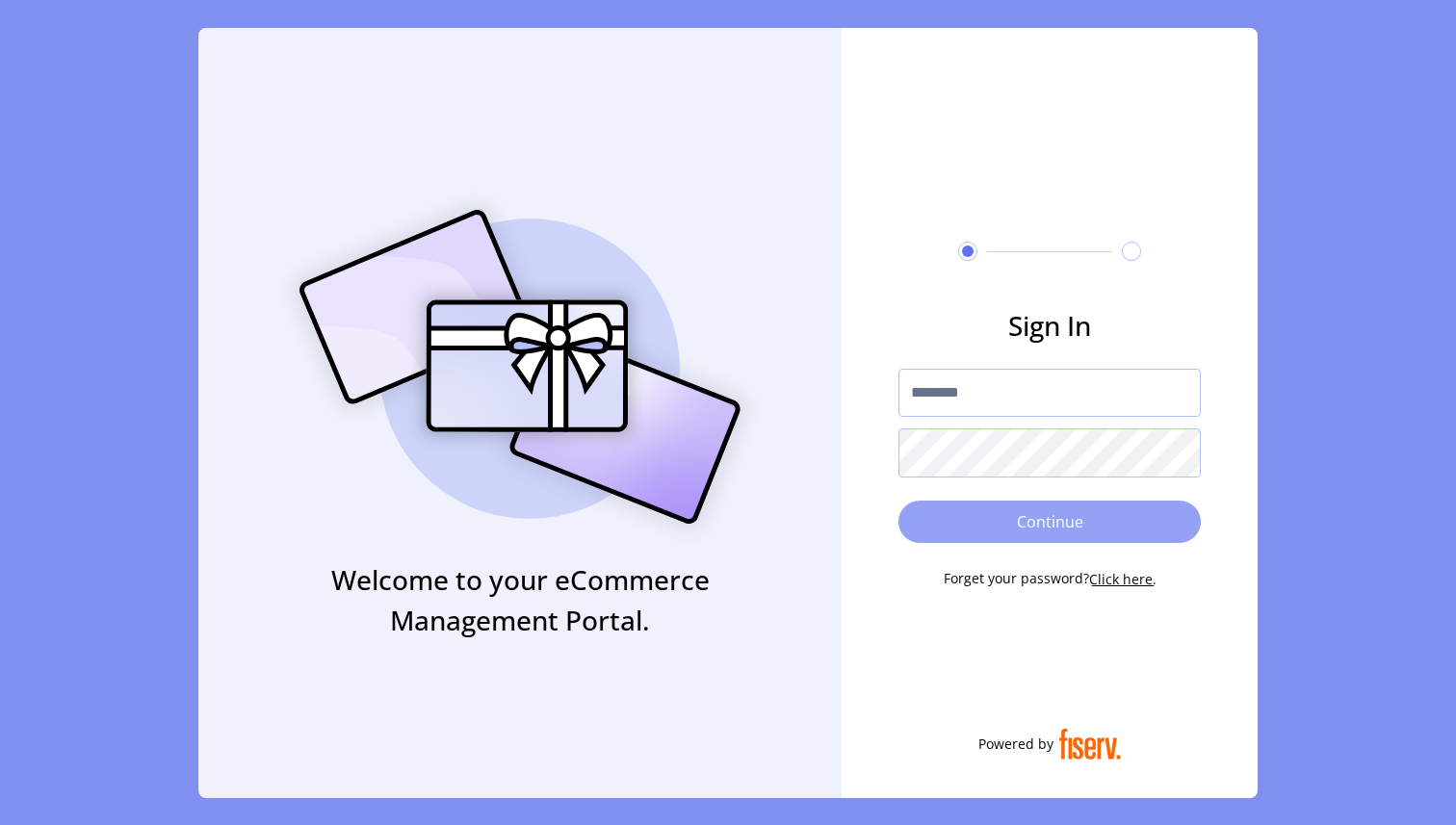 type on "********" 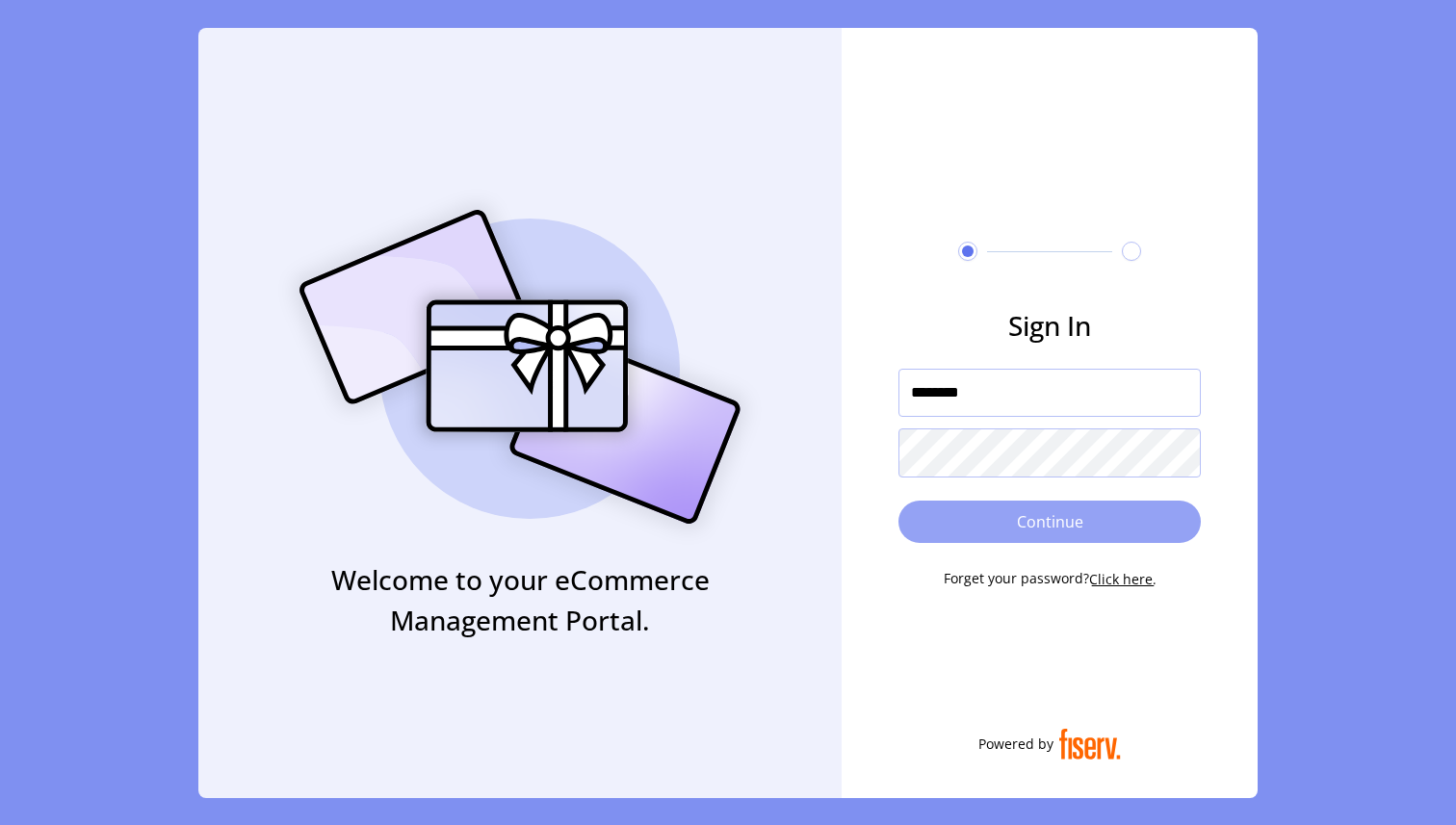 click on "Continue" at bounding box center (1050, 522) 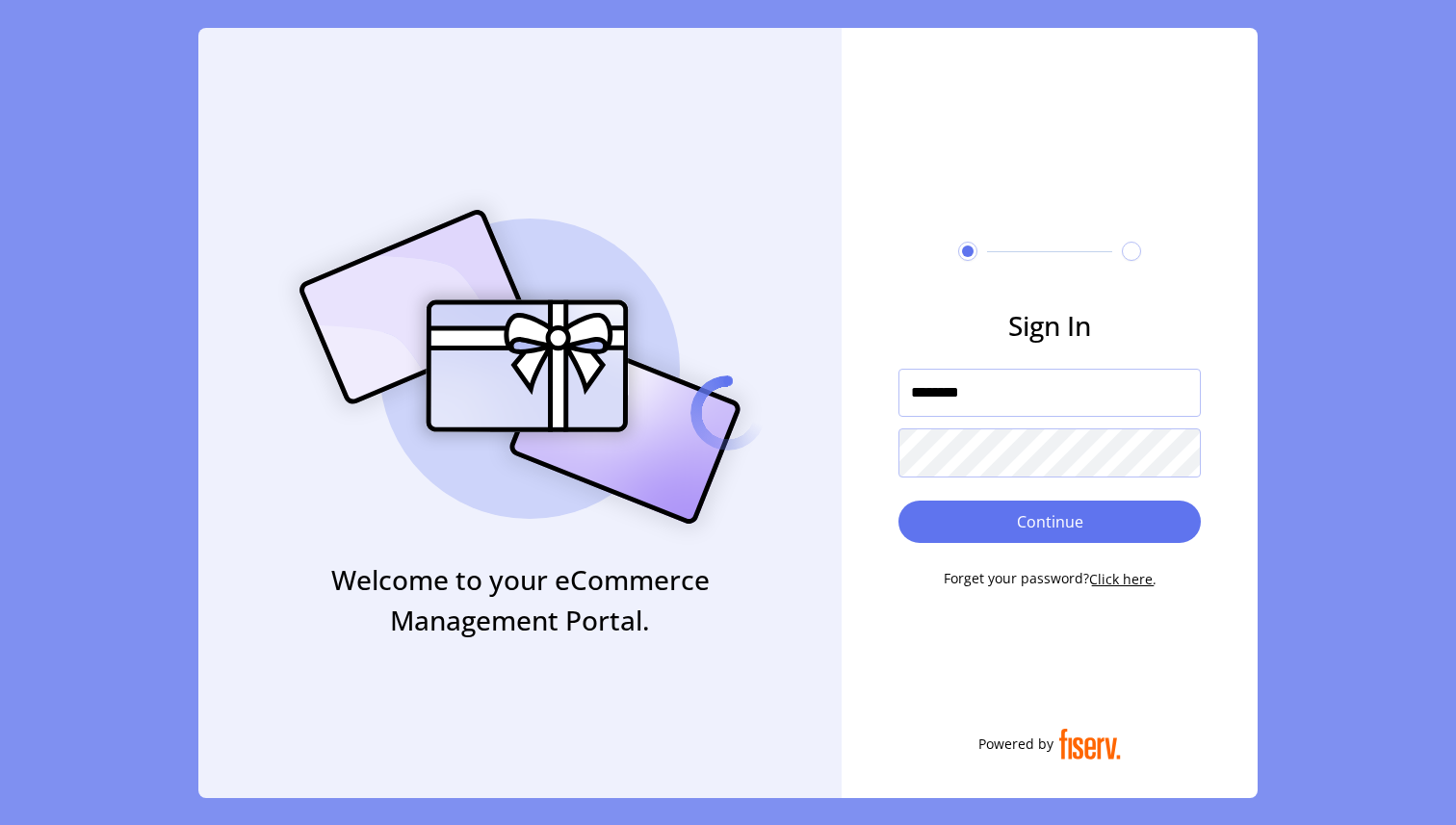 type 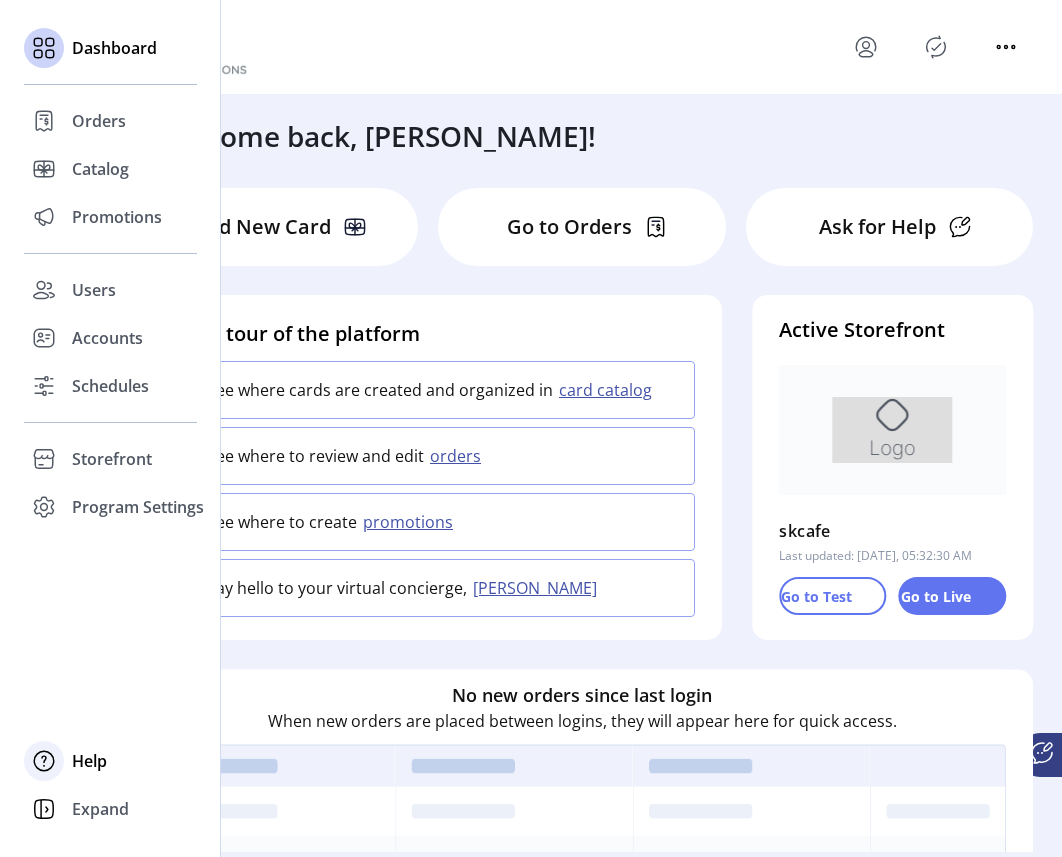 click on "Help" 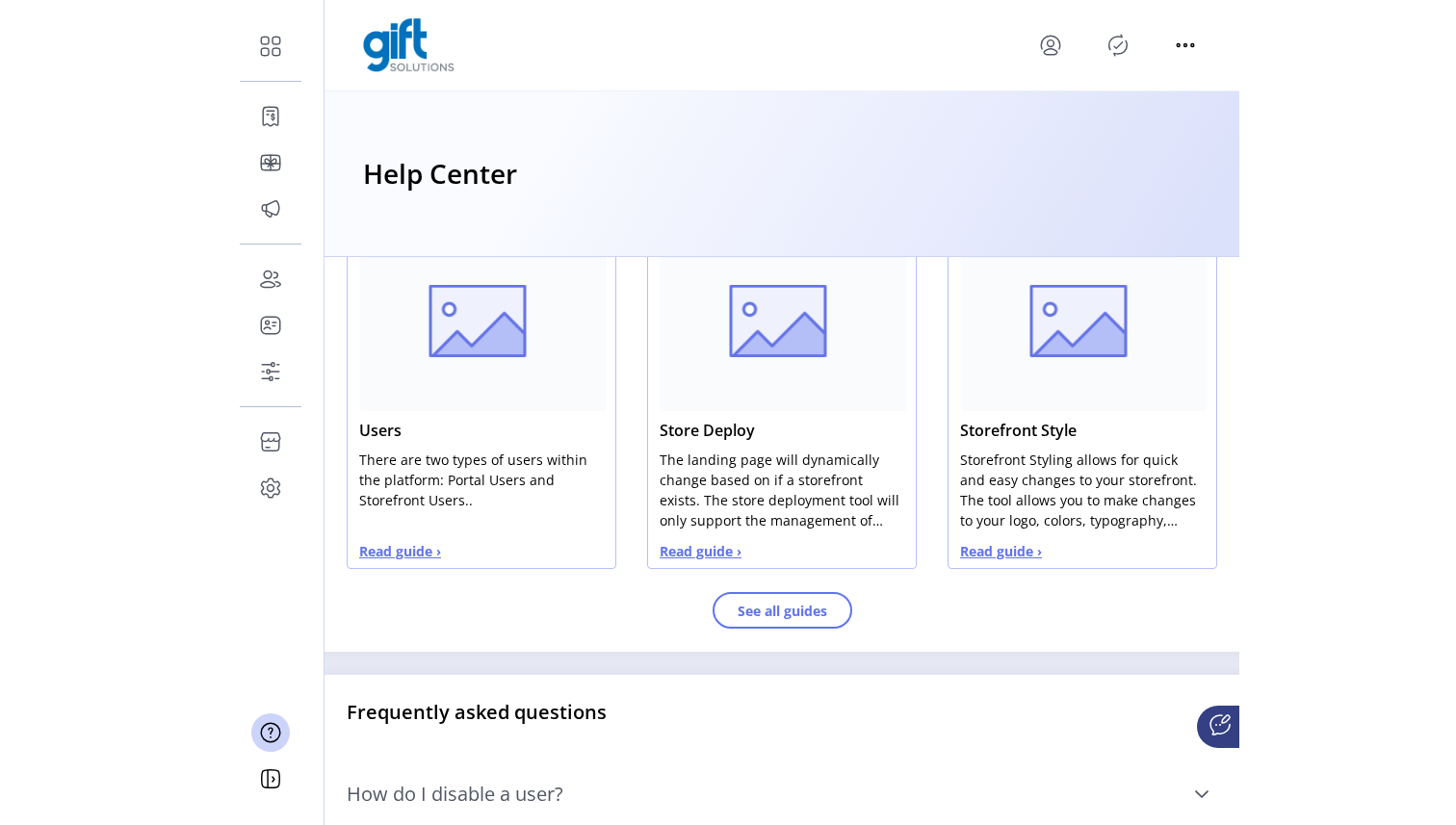 scroll, scrollTop: 832, scrollLeft: 0, axis: vertical 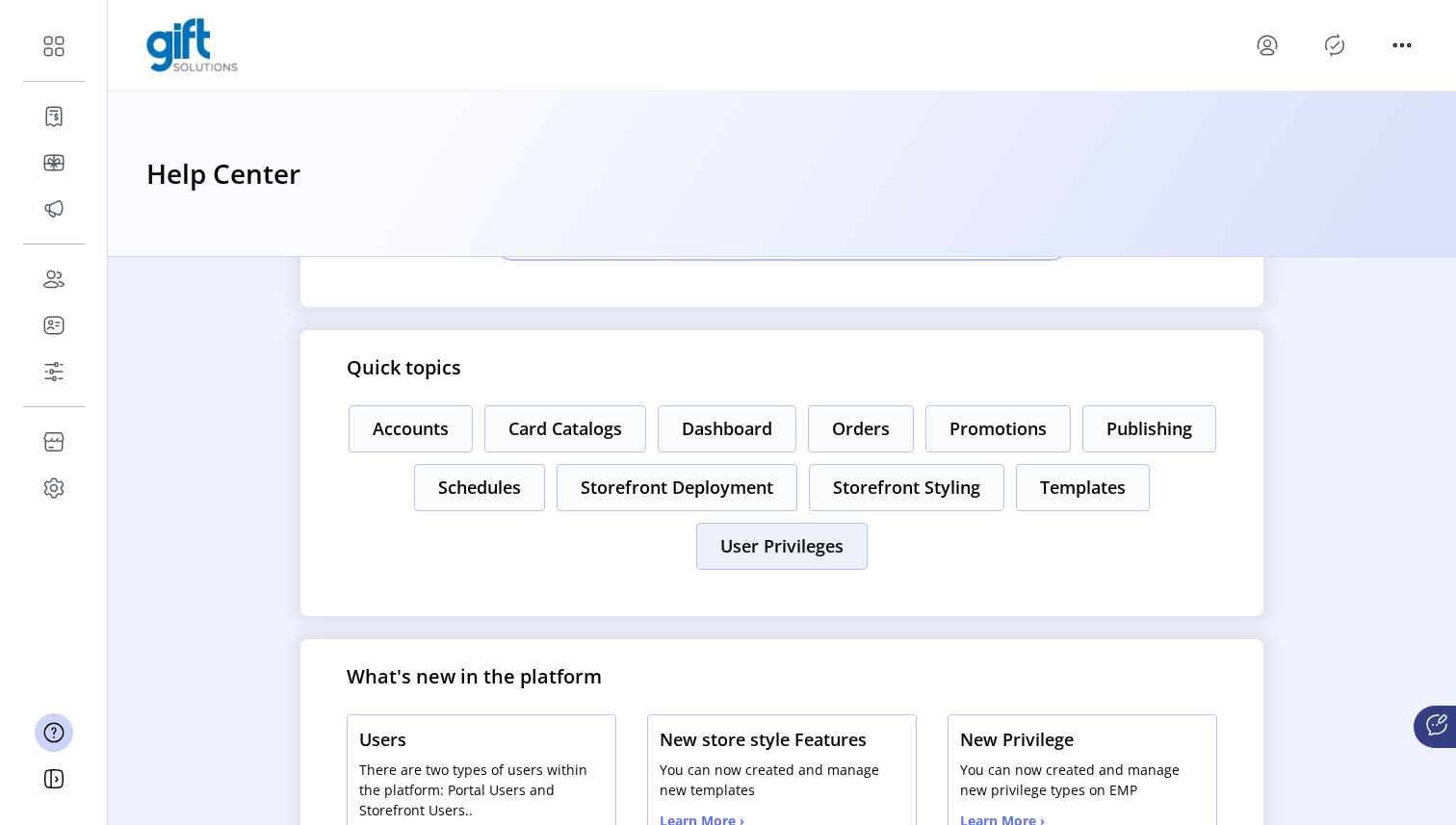 click on "User Privileges" 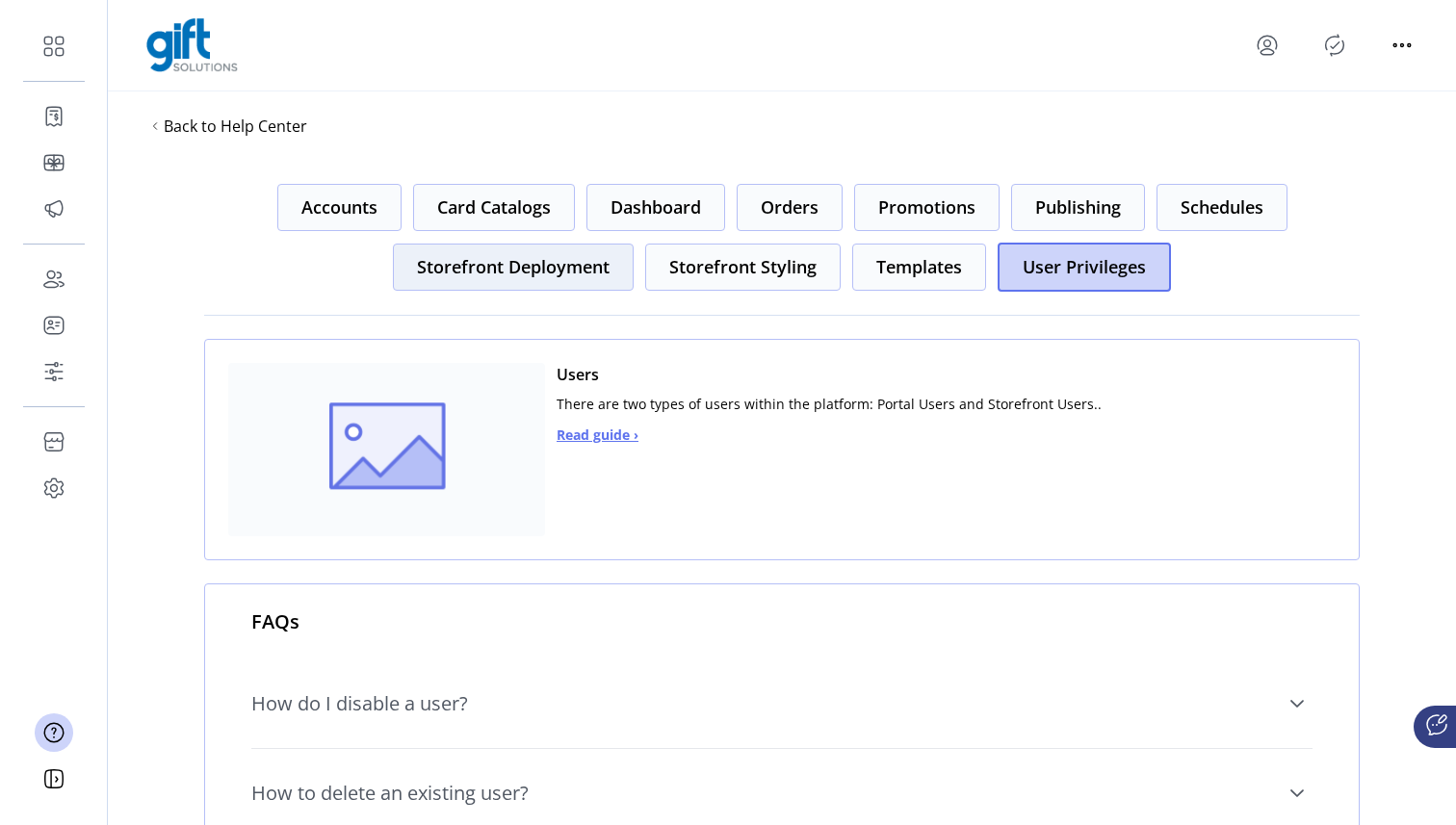 click on "Storefront Deployment" 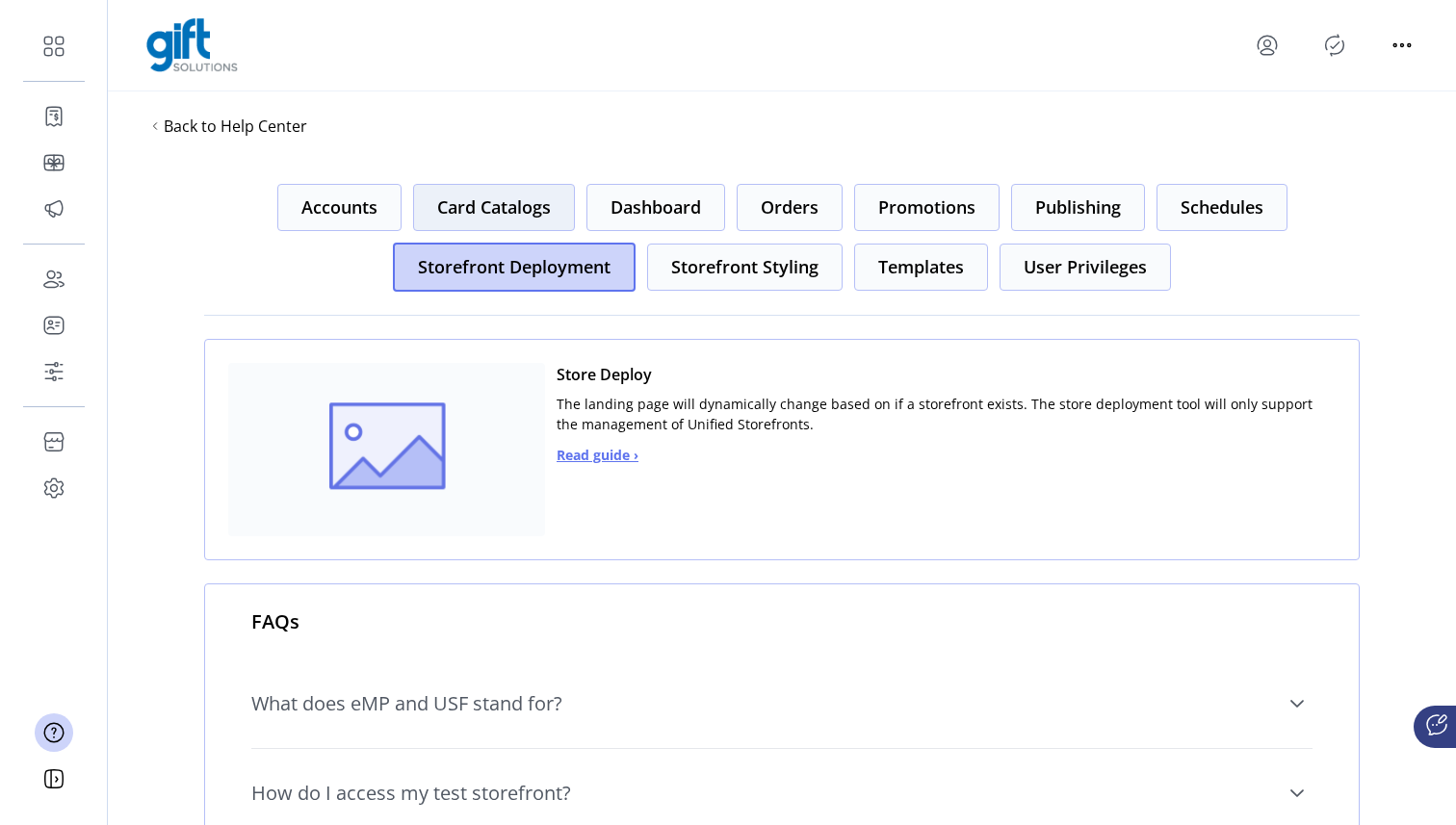click on "Card Catalogs" 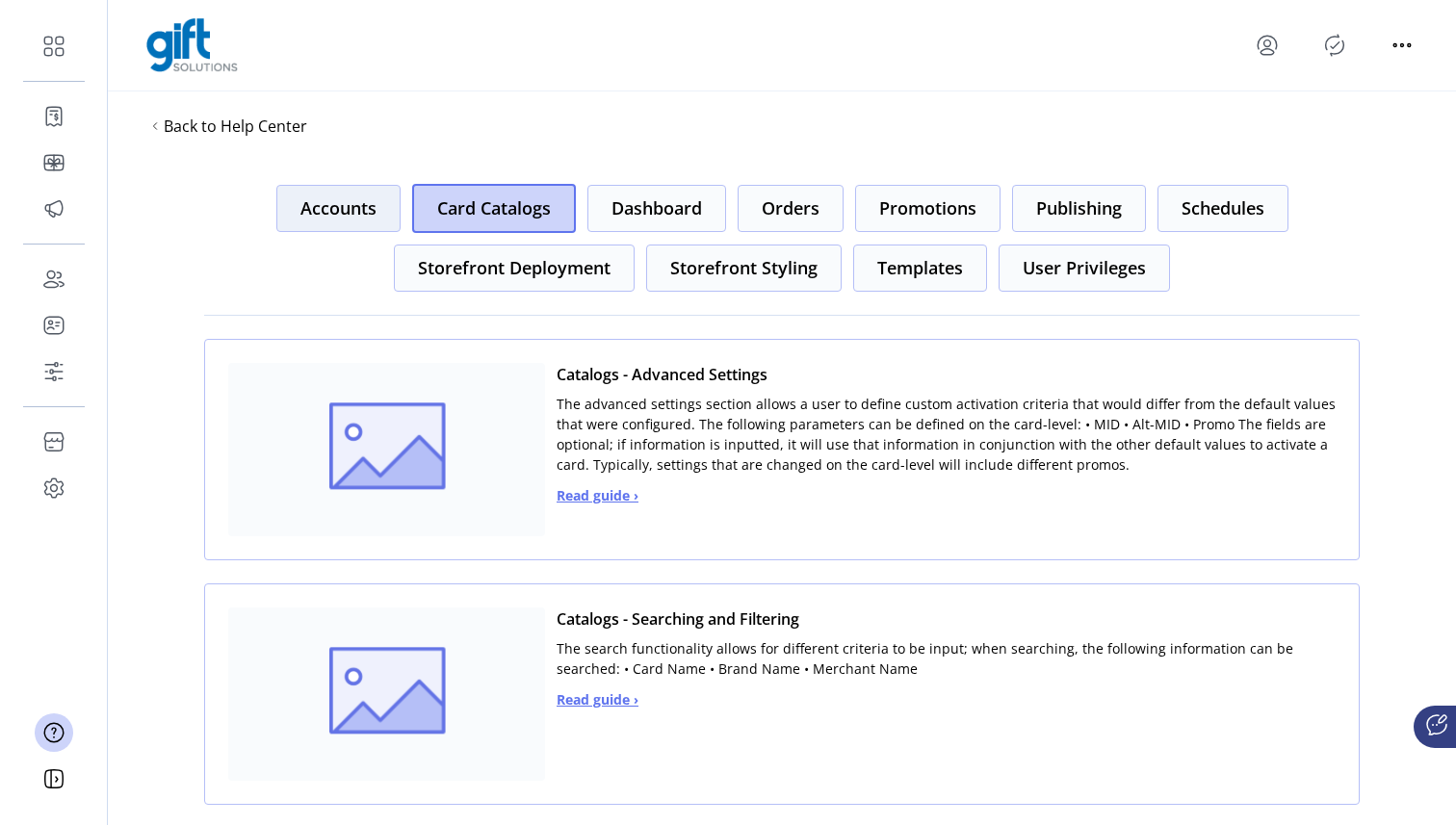 click on "Accounts" 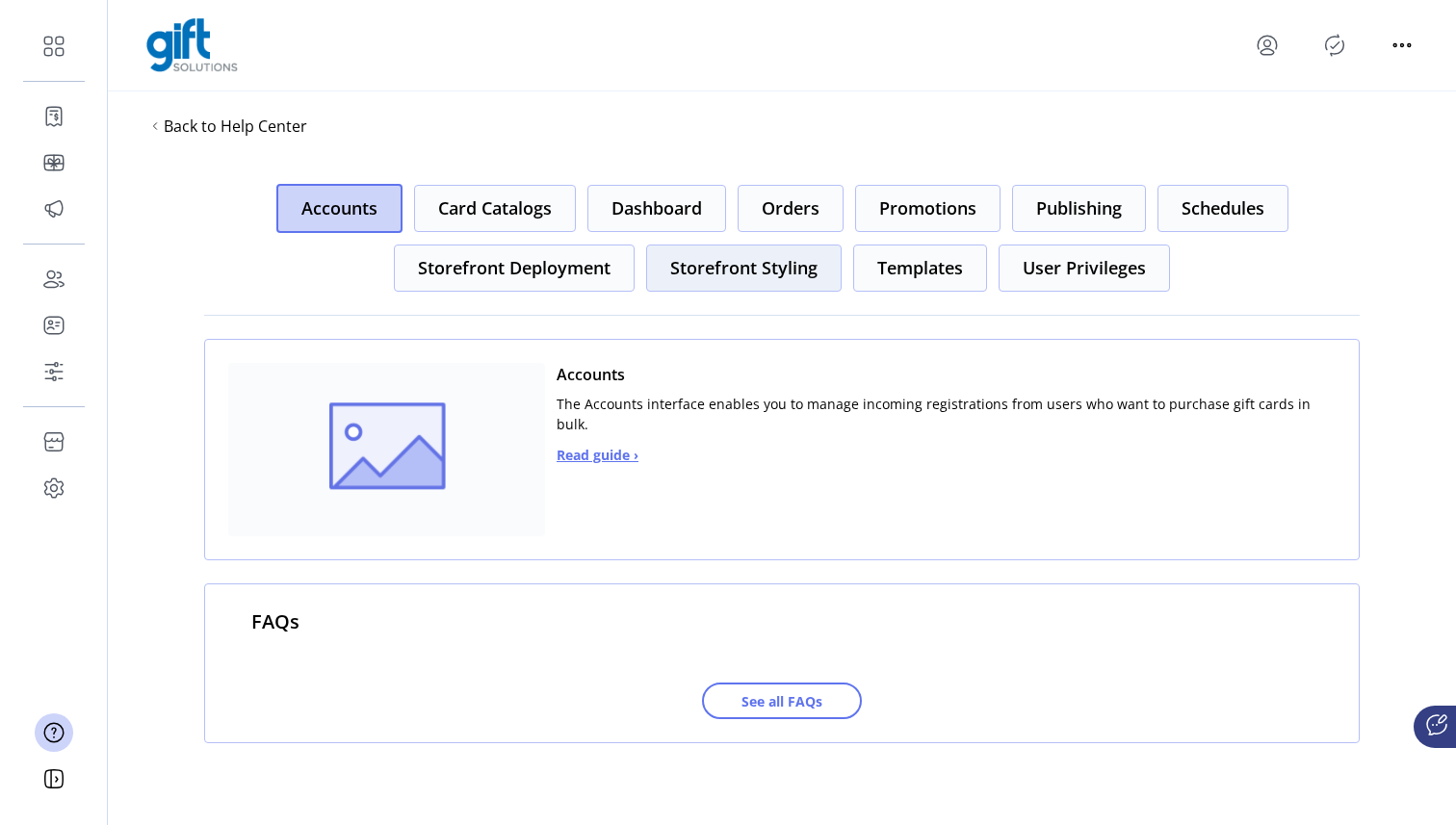click on "Storefront Styling" 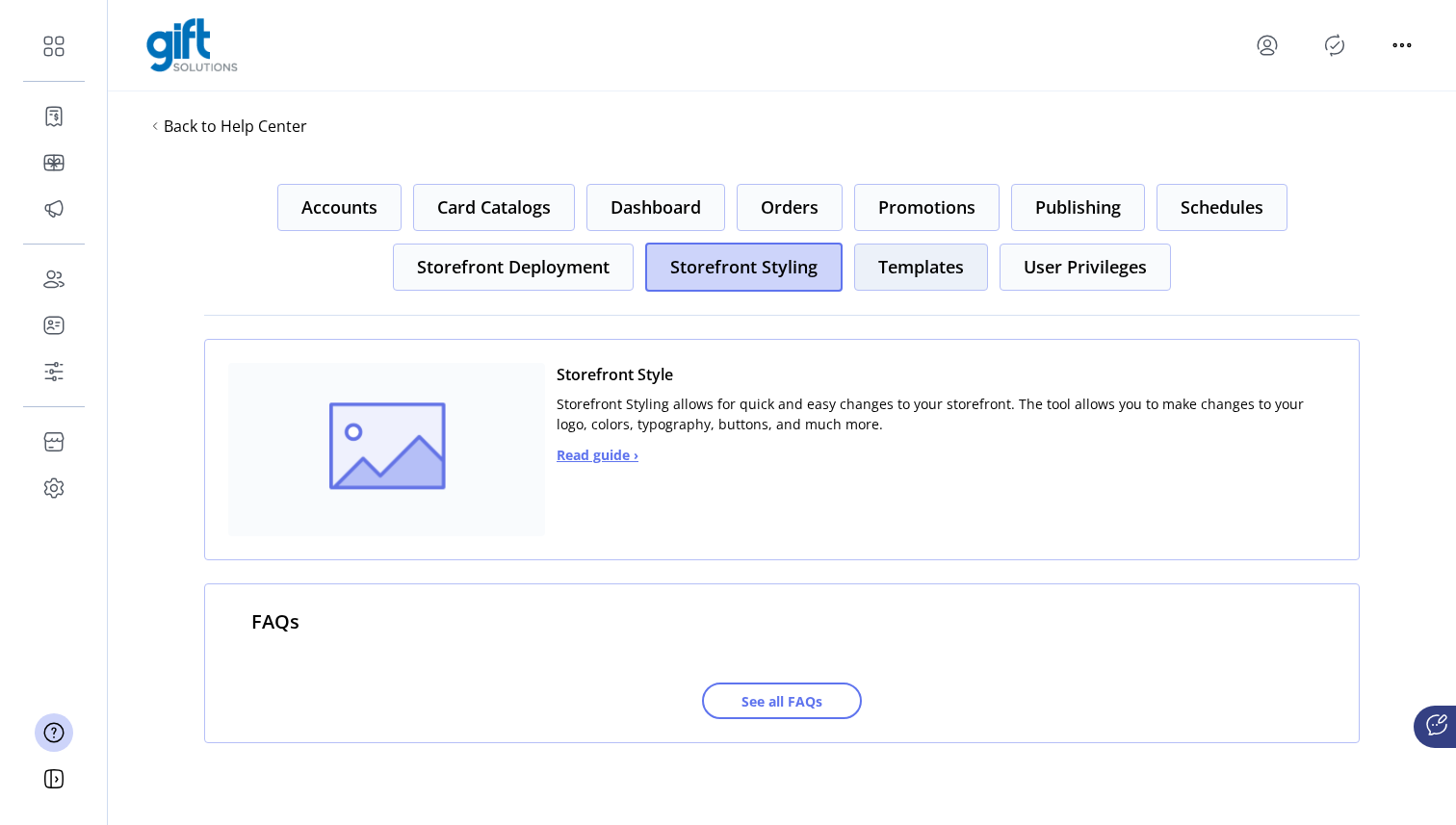click on "Templates" 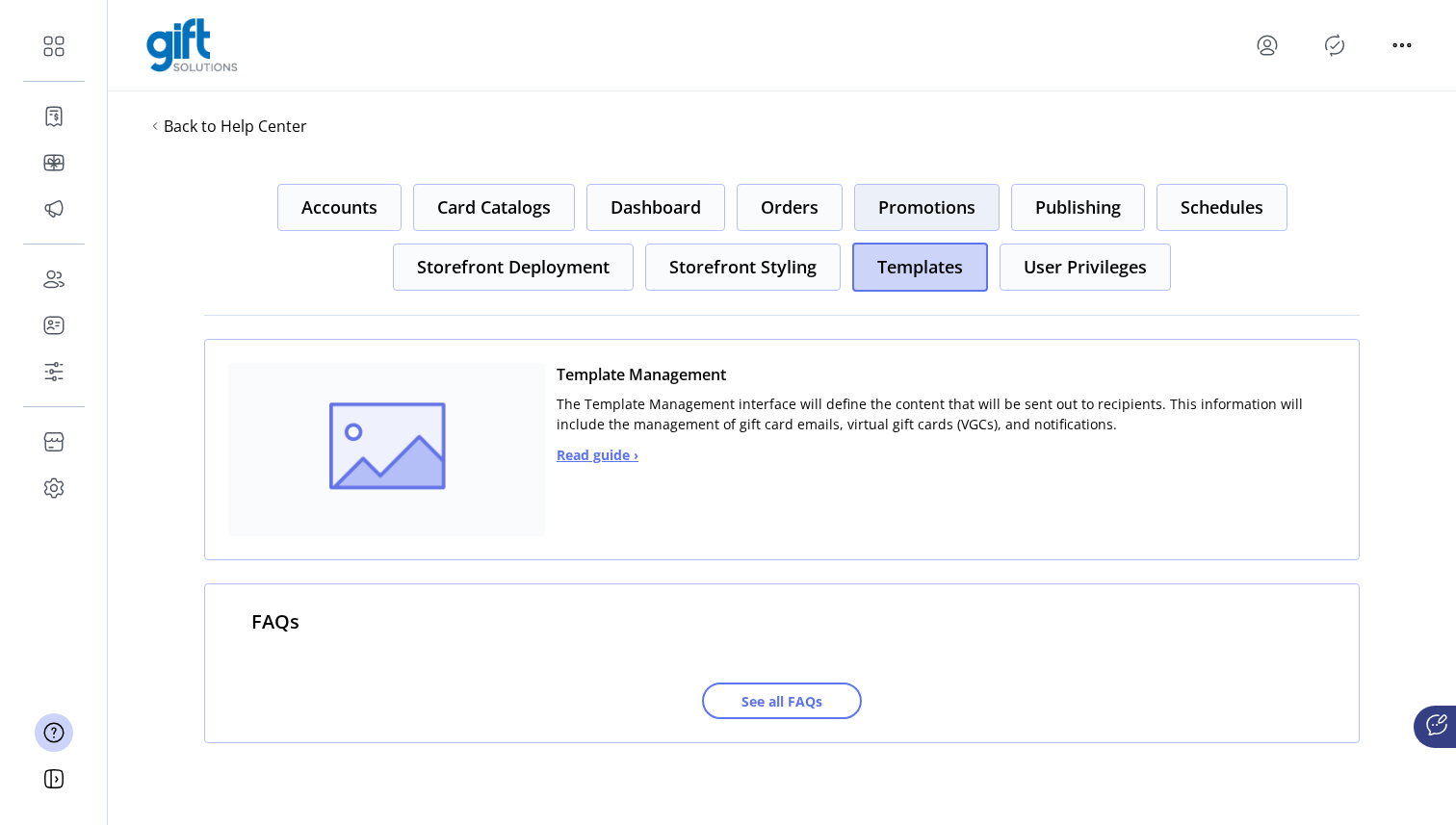 click on "Promotions" 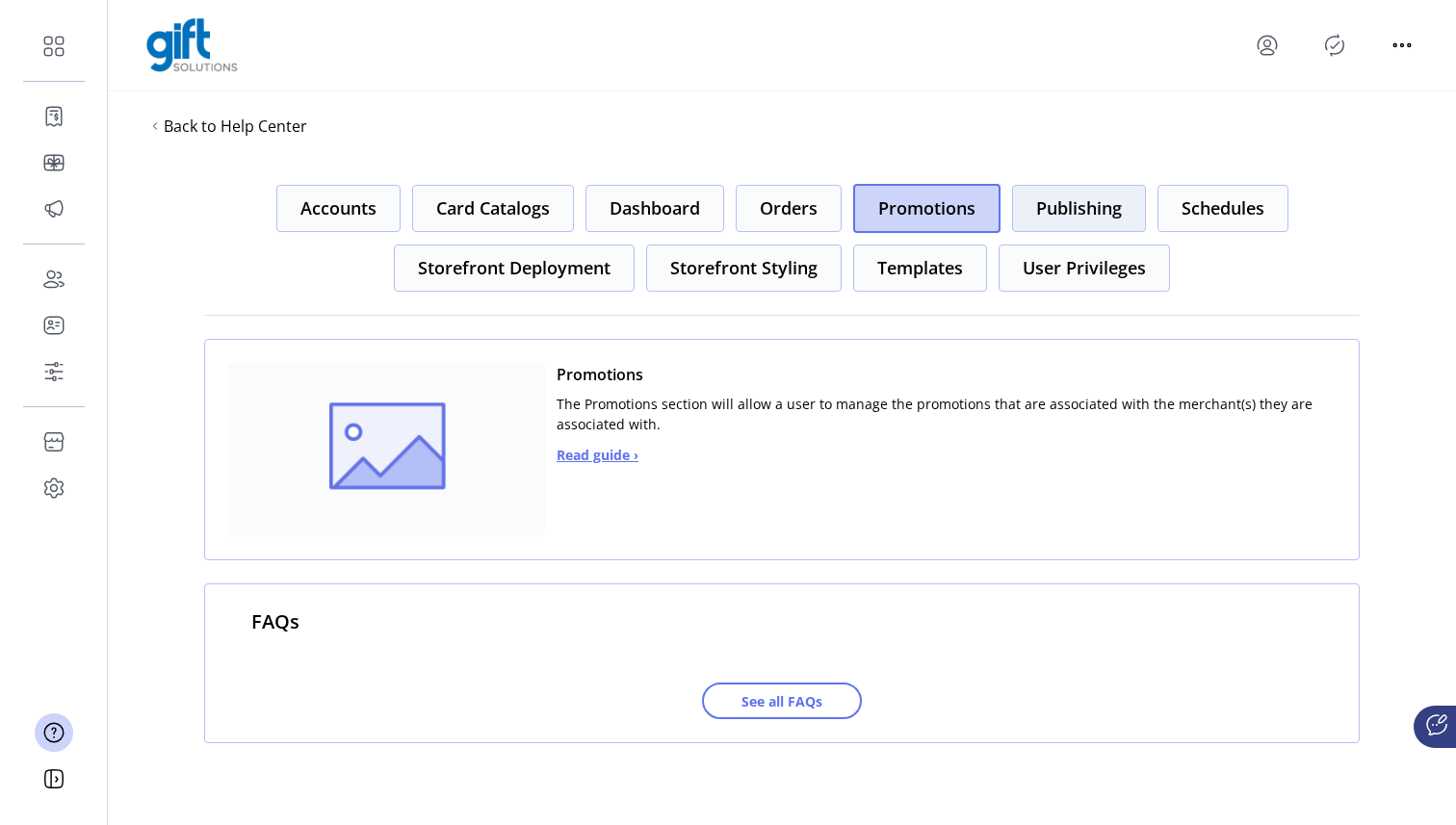 click on "Publishing" 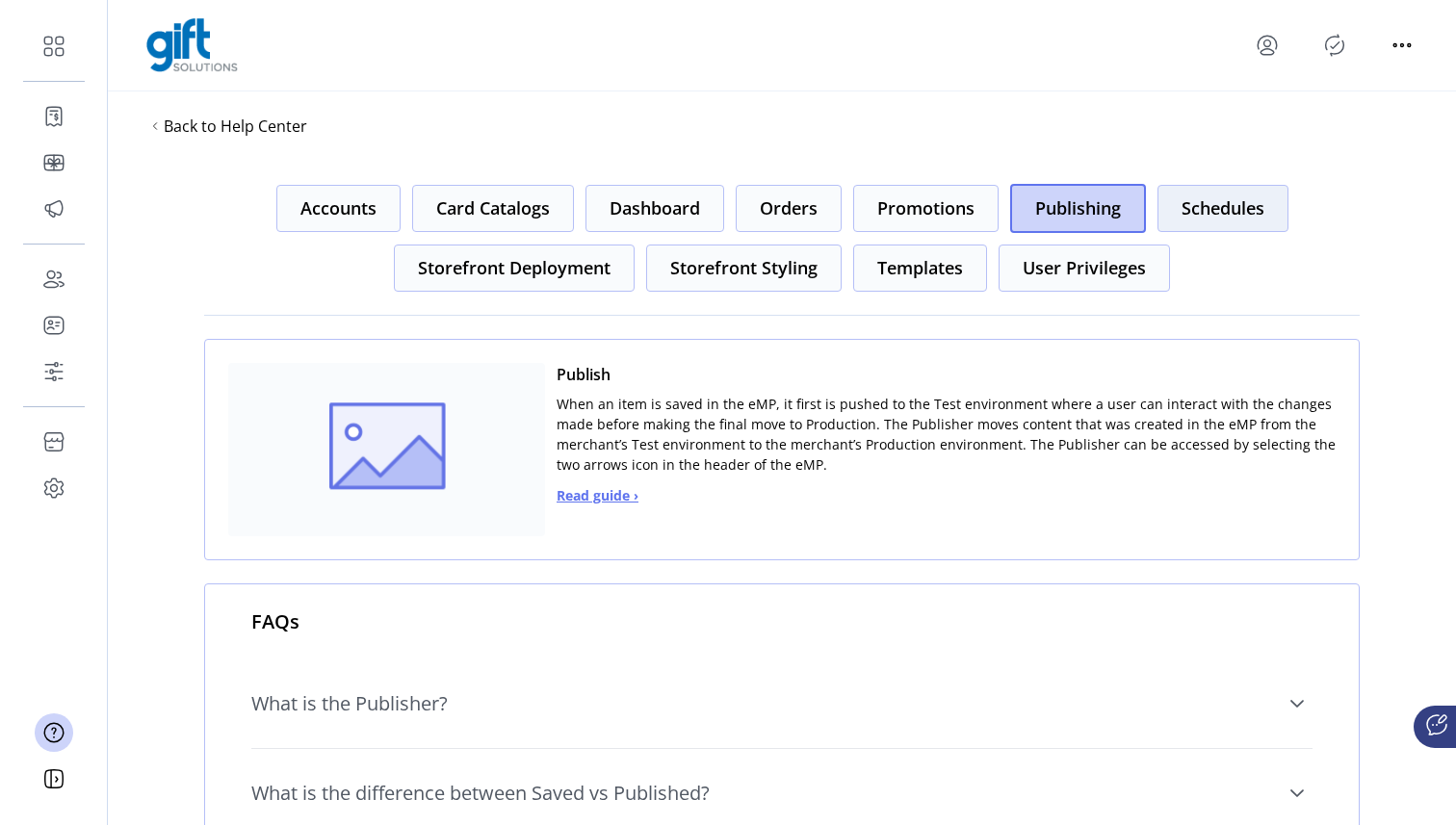click on "Schedules" 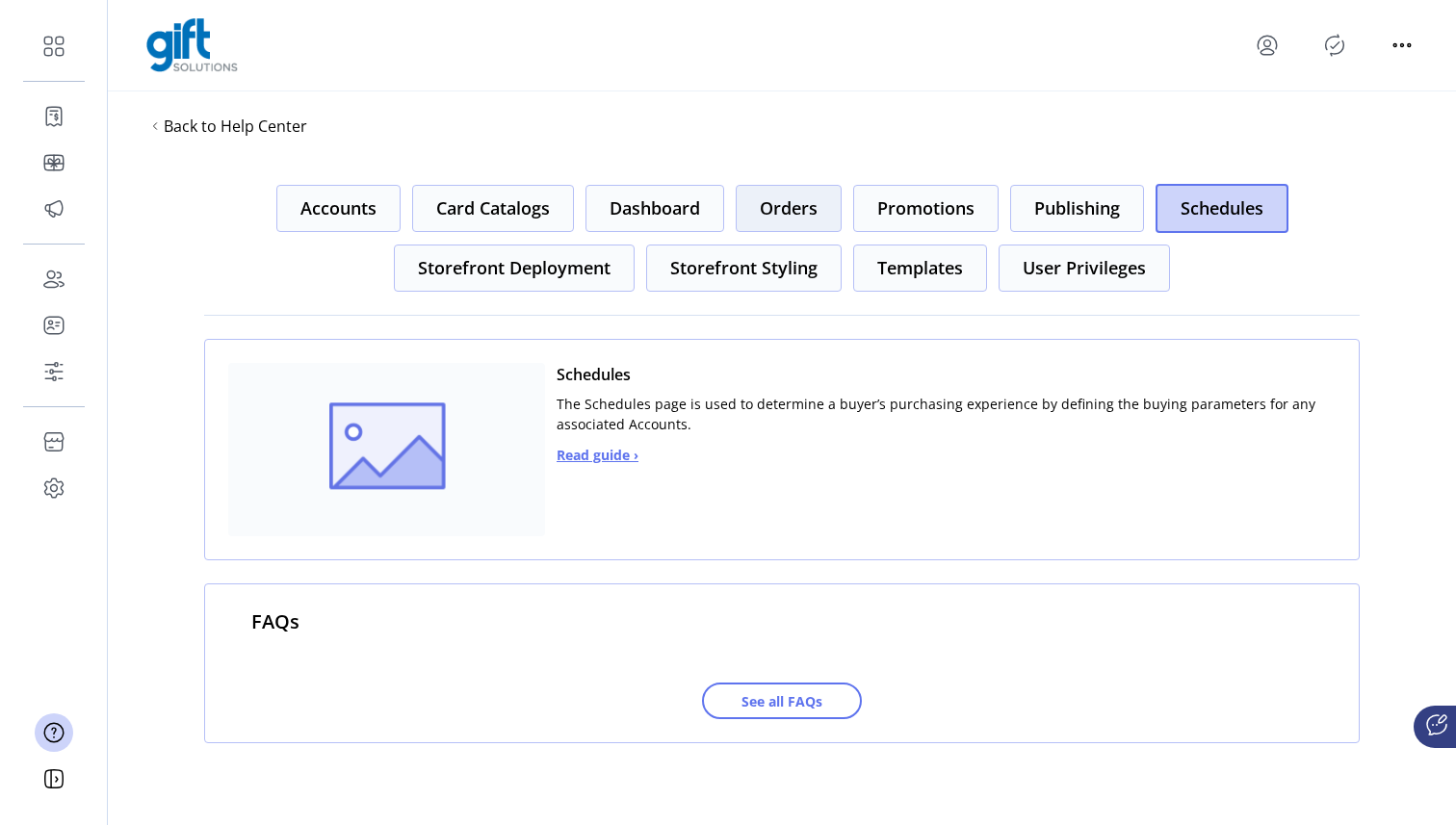 click on "Orders" 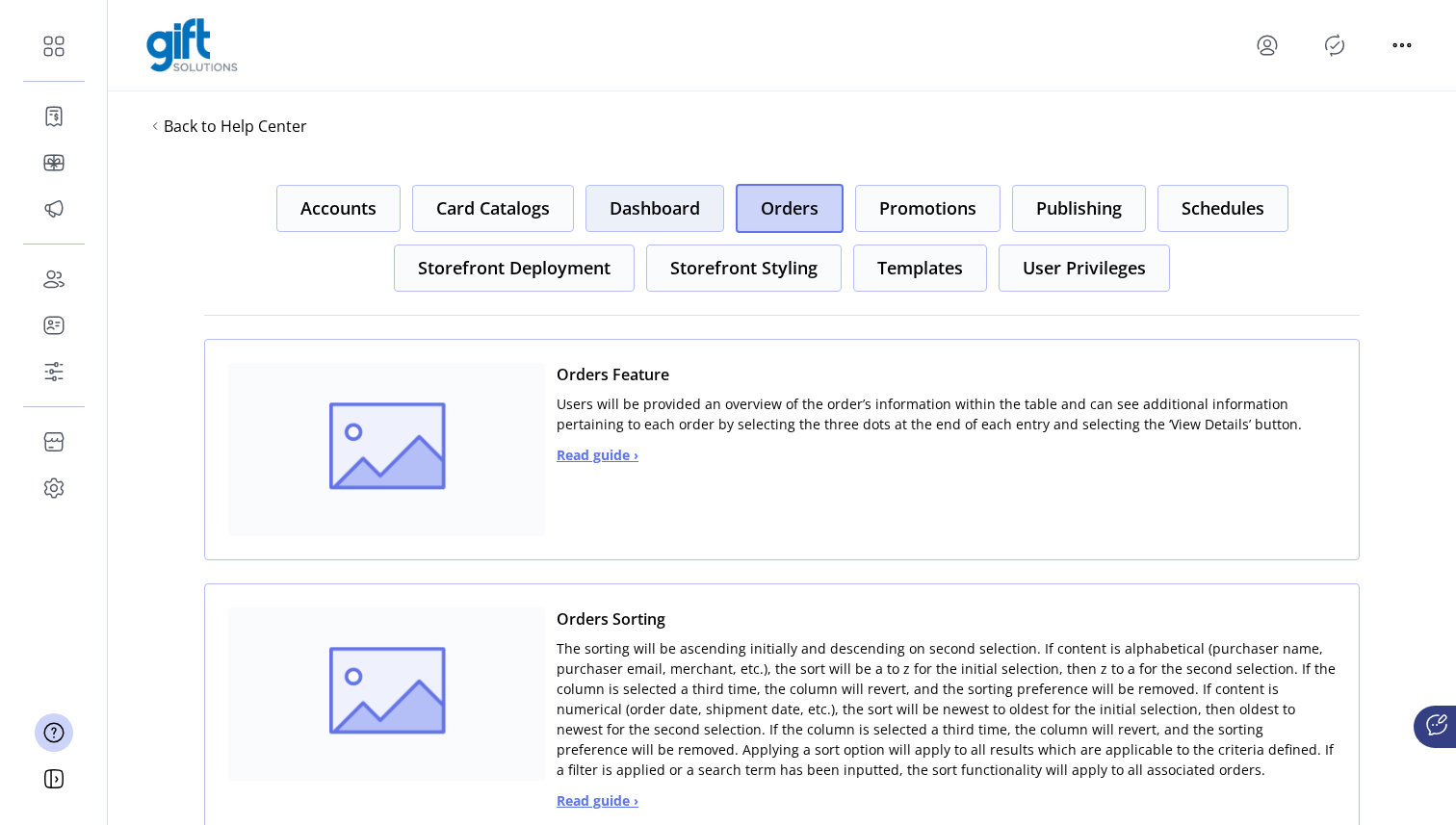 click on "Dashboard" 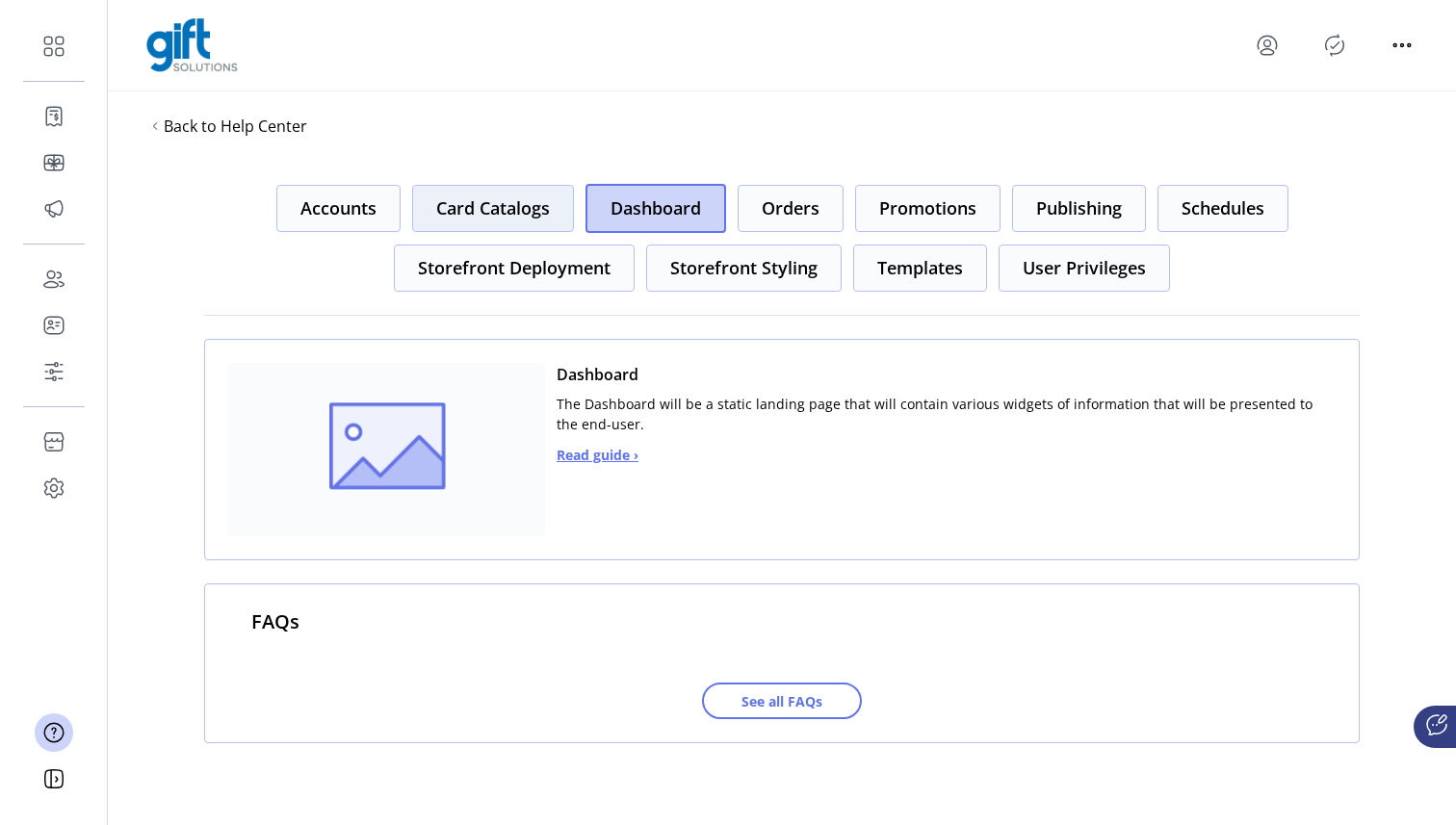 click on "Card Catalogs" 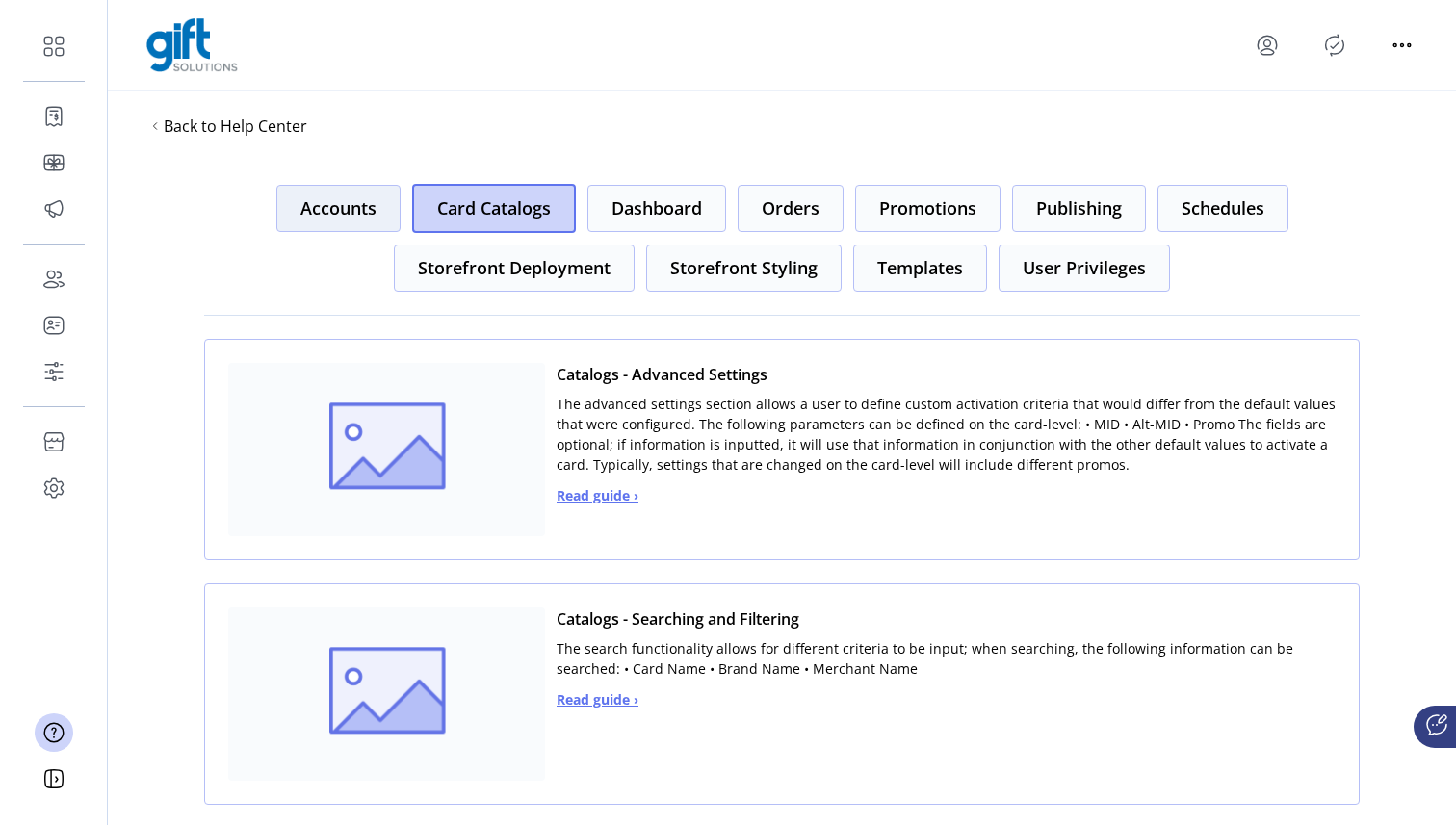 click on "Accounts" 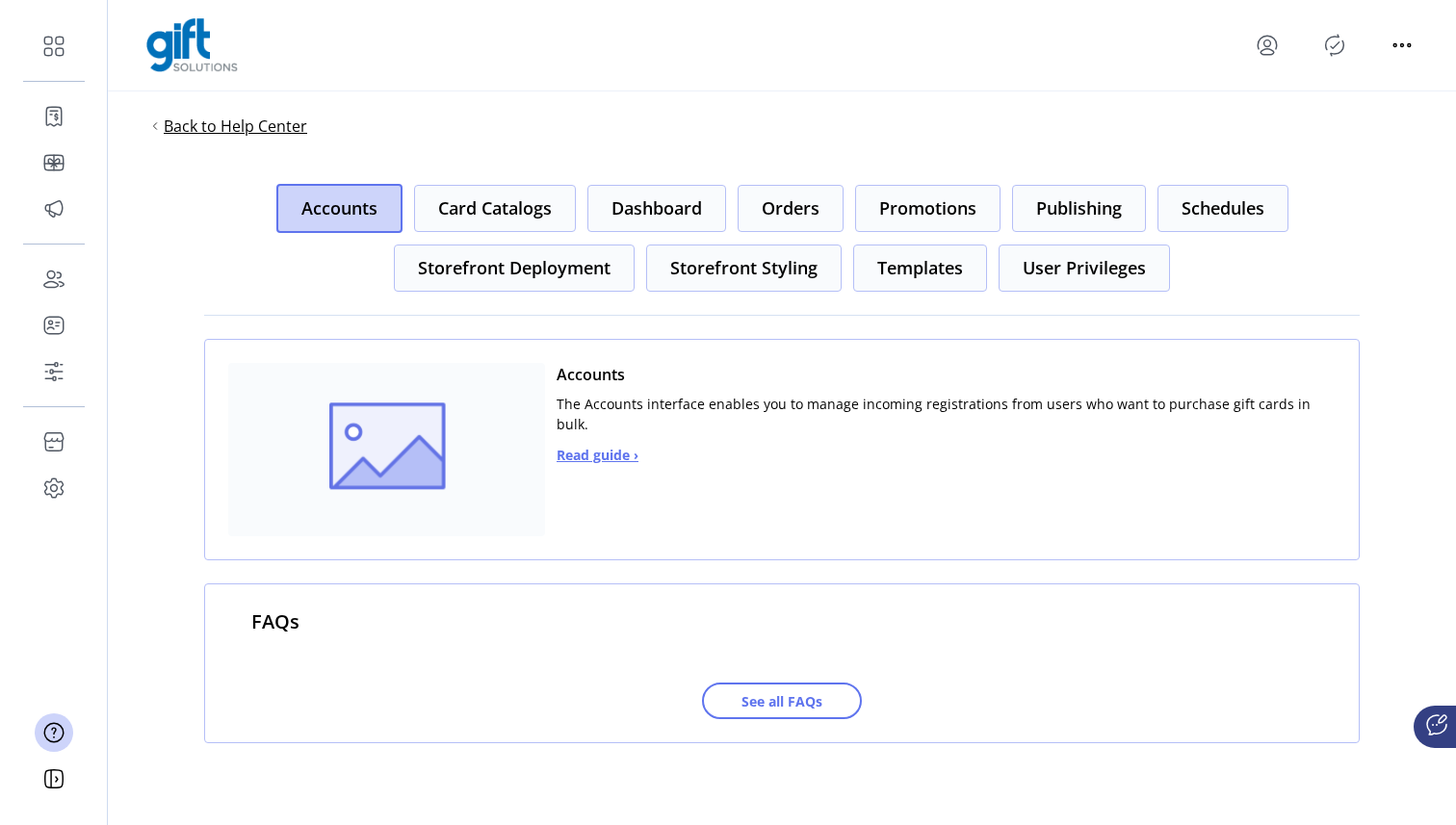 click on "Back to Help Center" 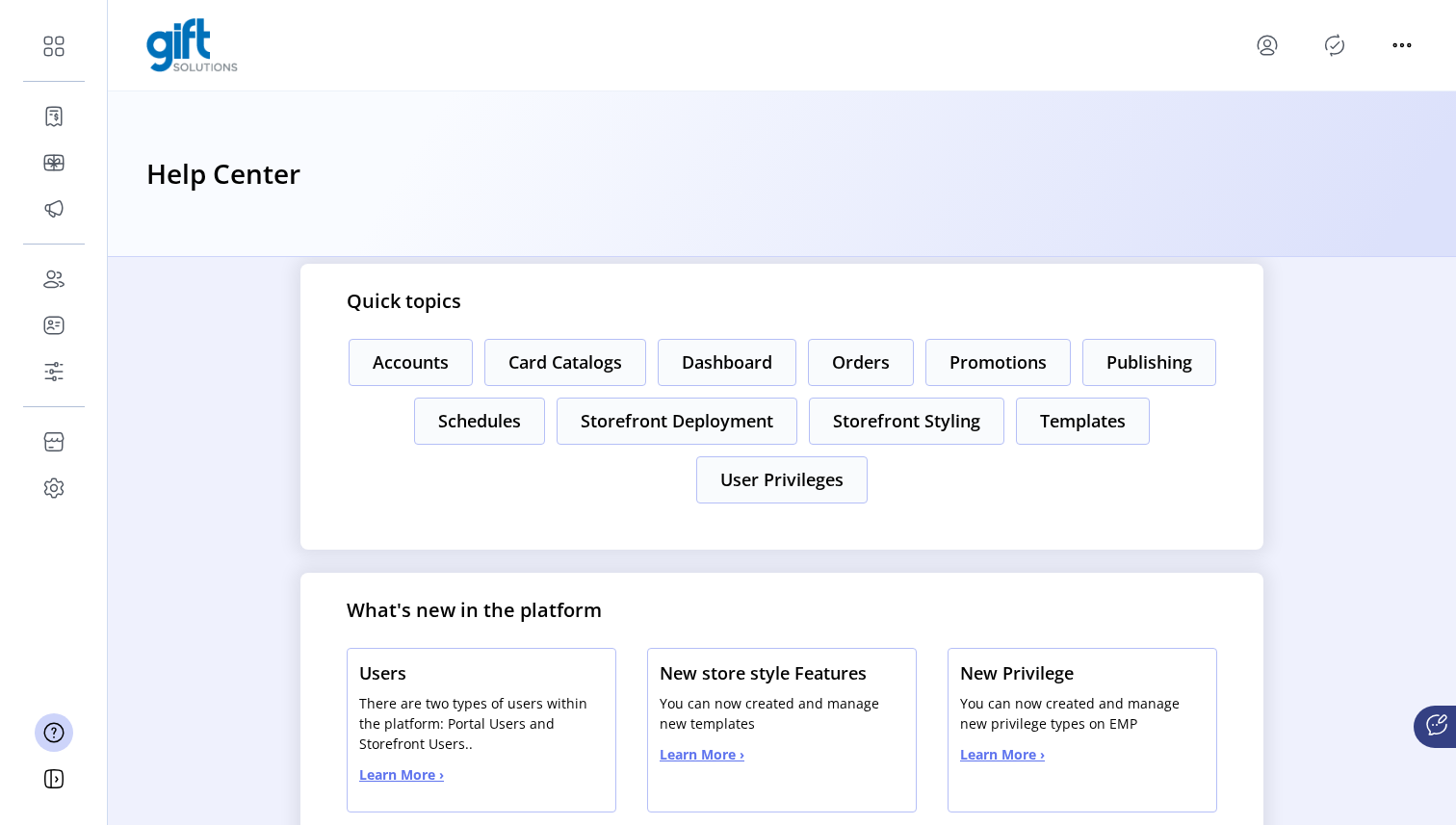 scroll, scrollTop: 0, scrollLeft: 0, axis: both 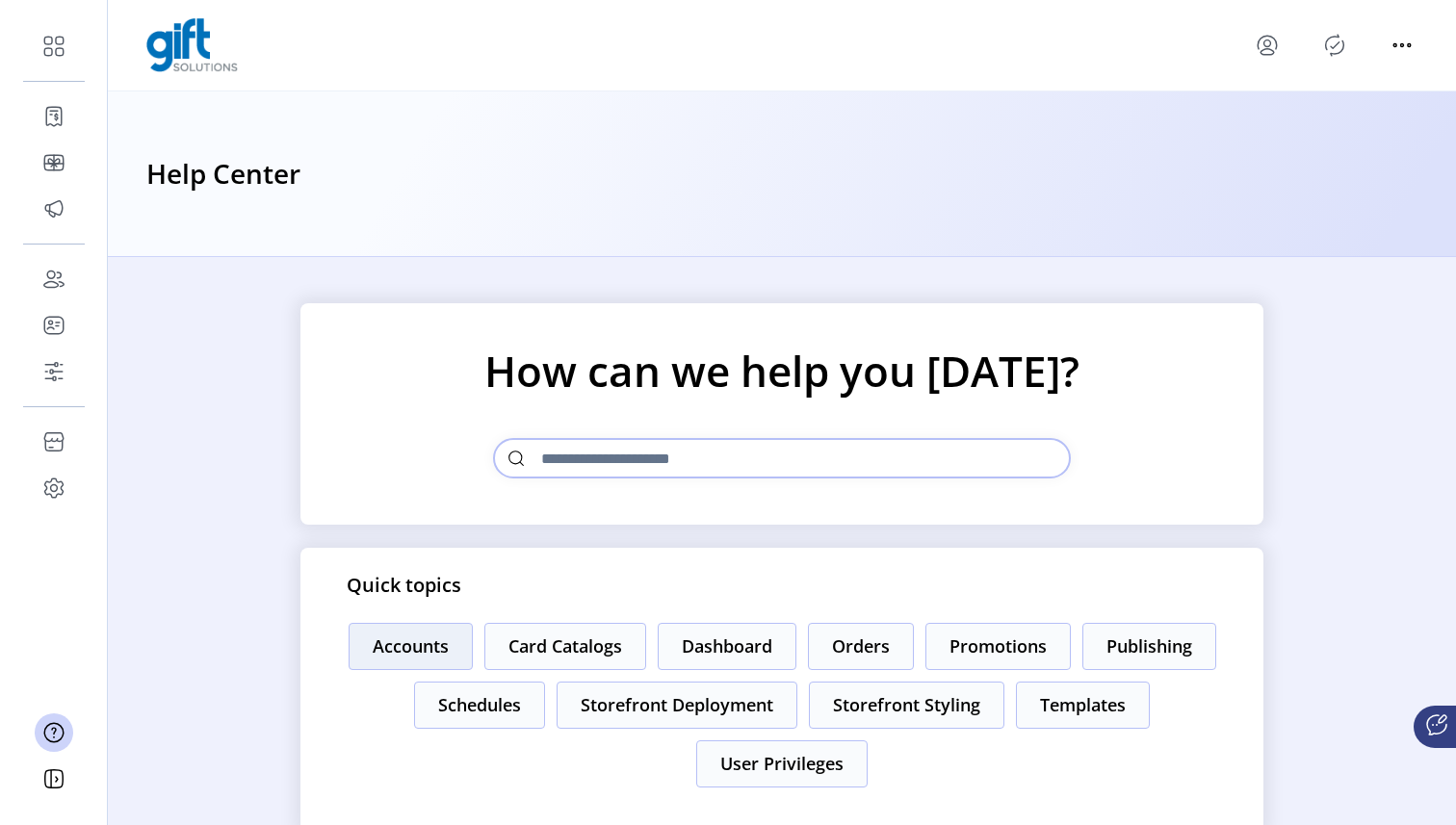 click on "Accounts" 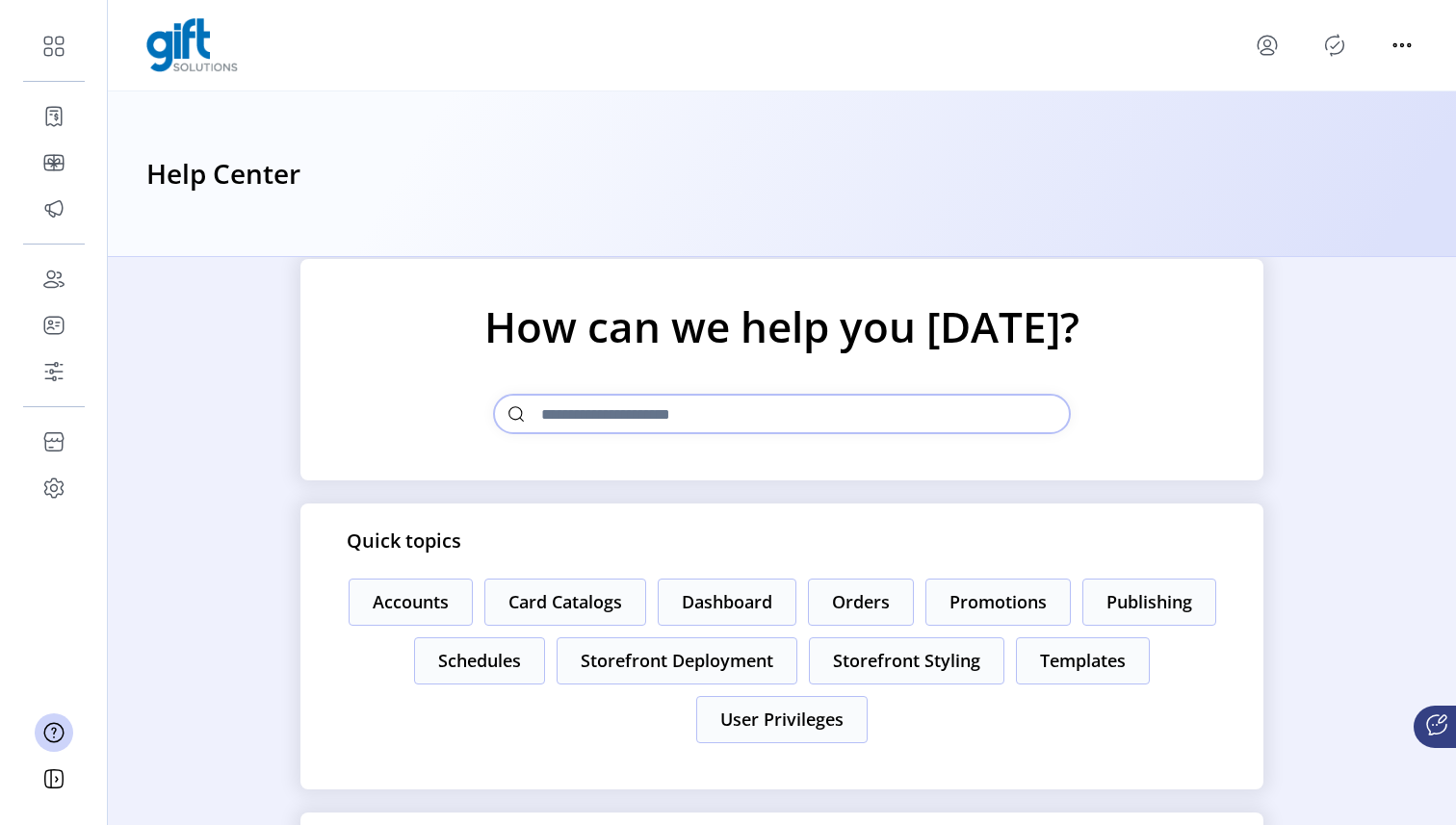 scroll, scrollTop: 0, scrollLeft: 0, axis: both 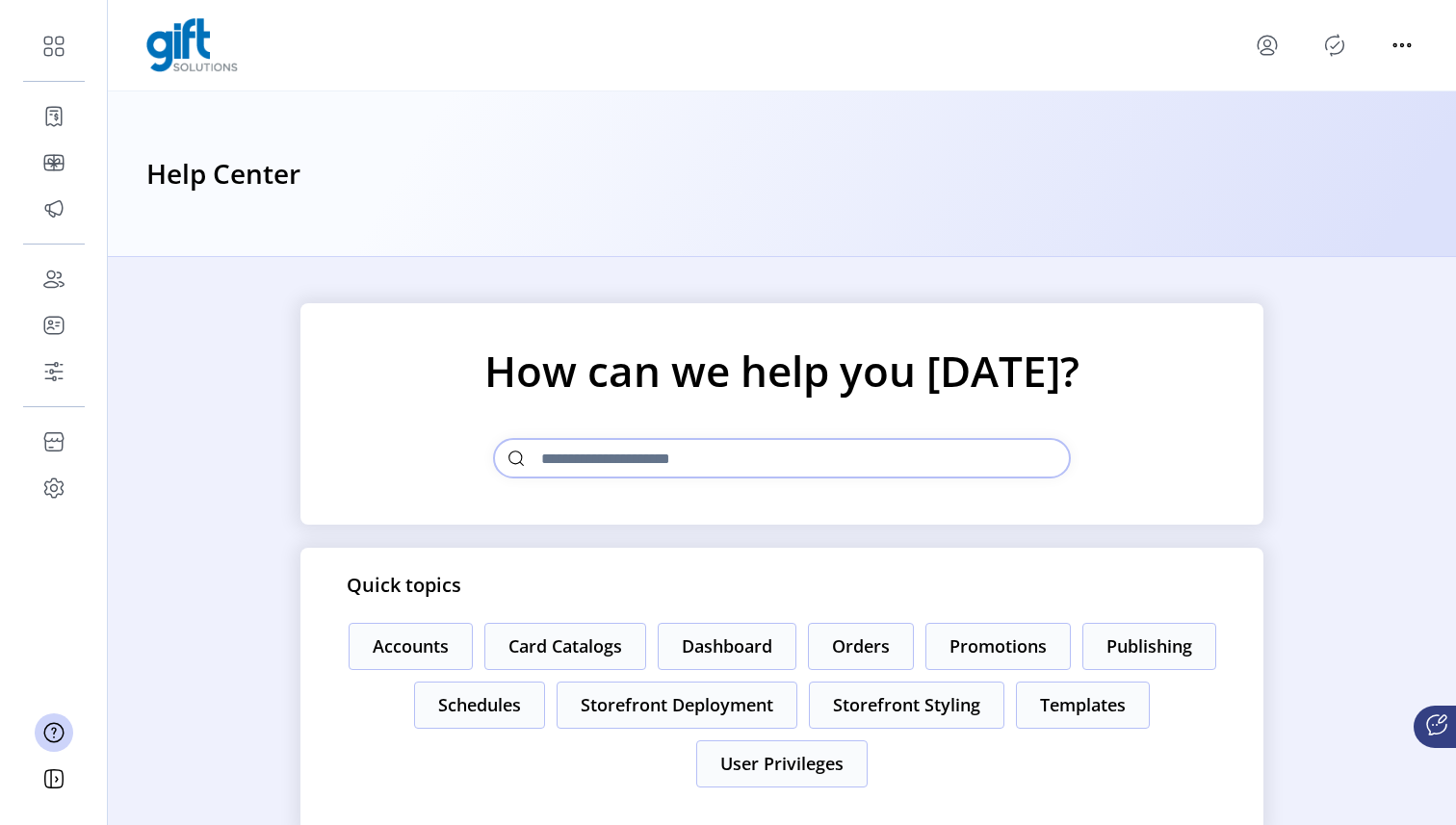 click on "Dashboard" 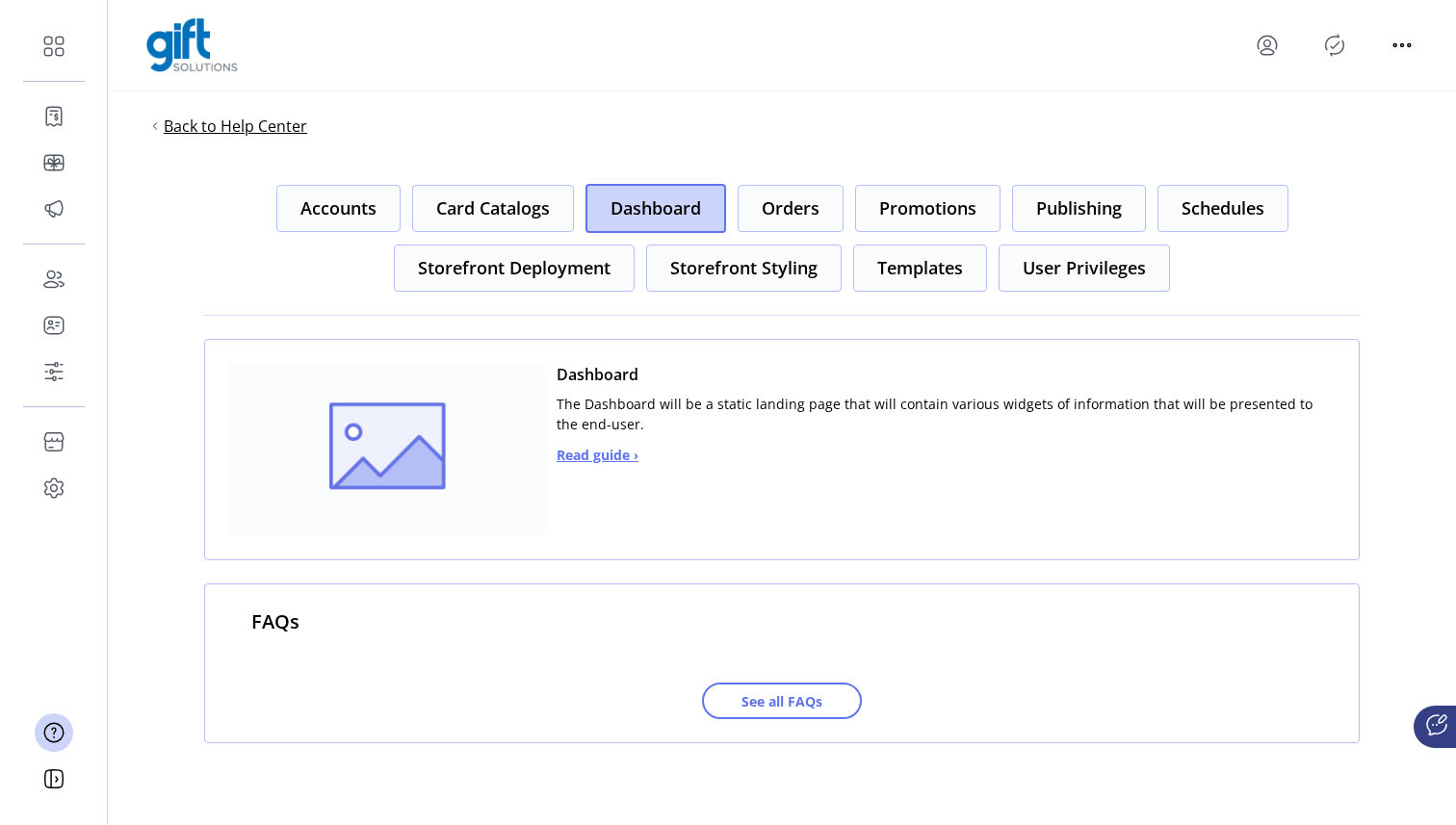 click on "Back to Help Center" 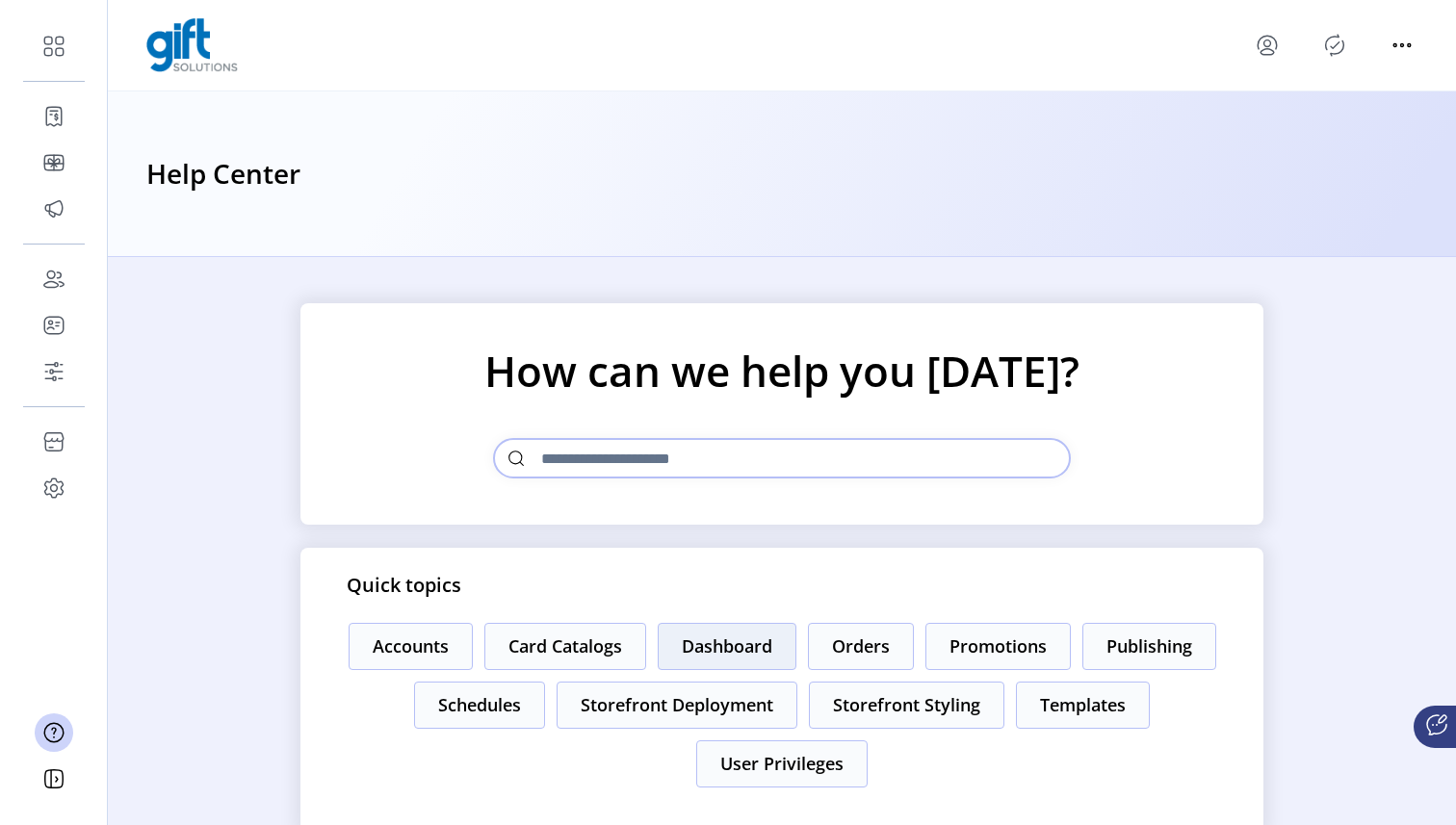 click on "Dashboard" 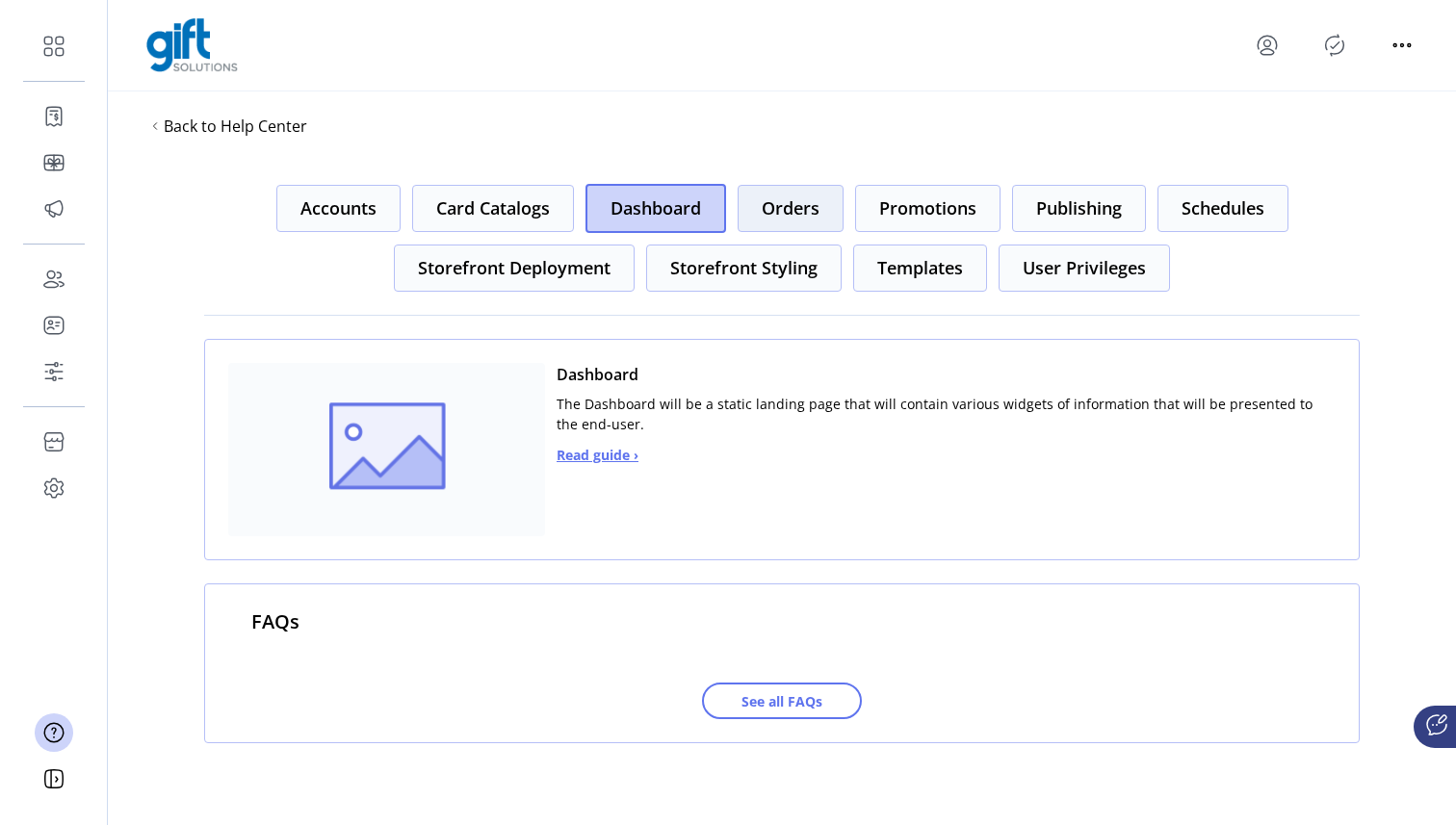 click on "Orders" 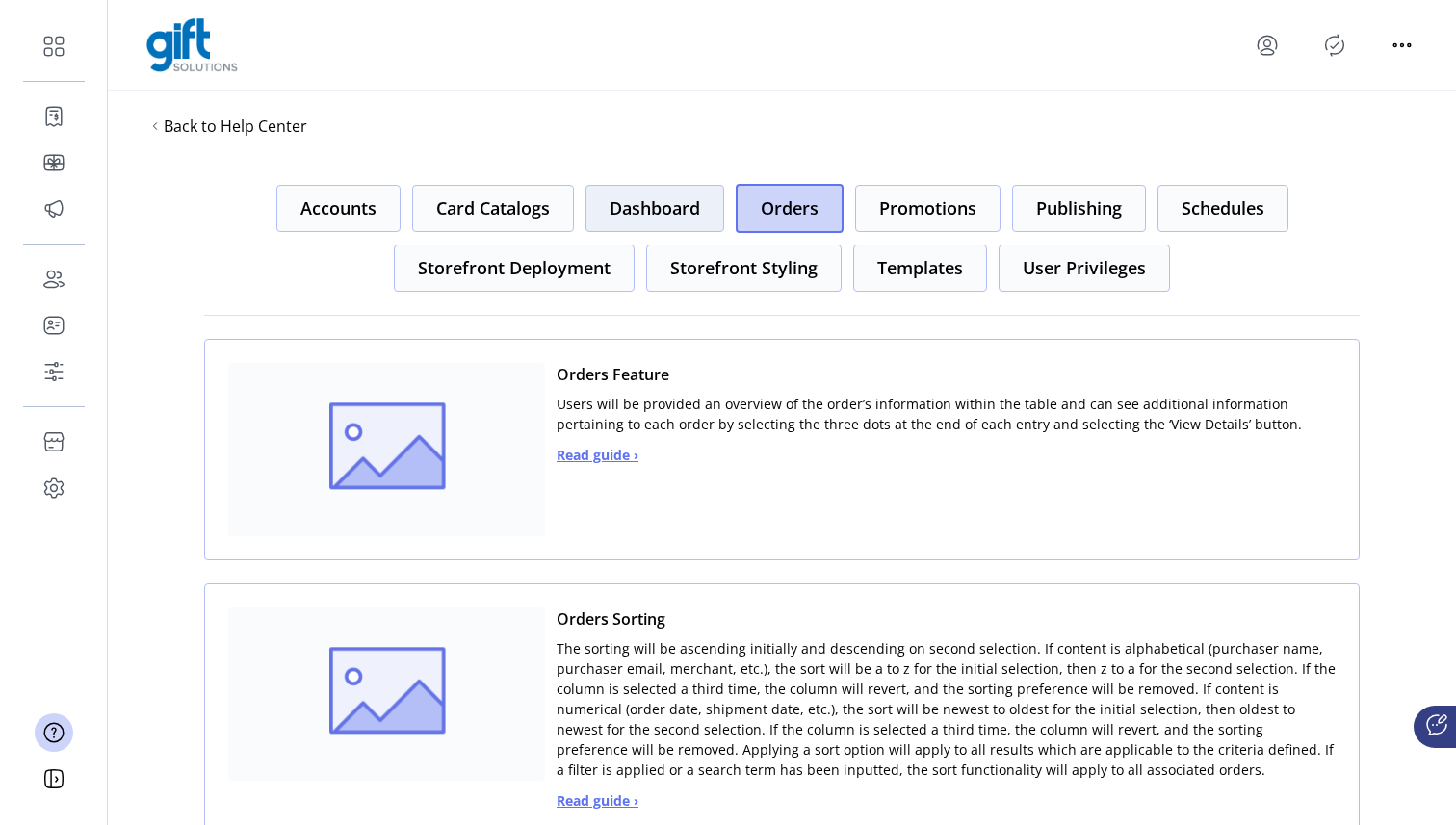 click on "Dashboard" 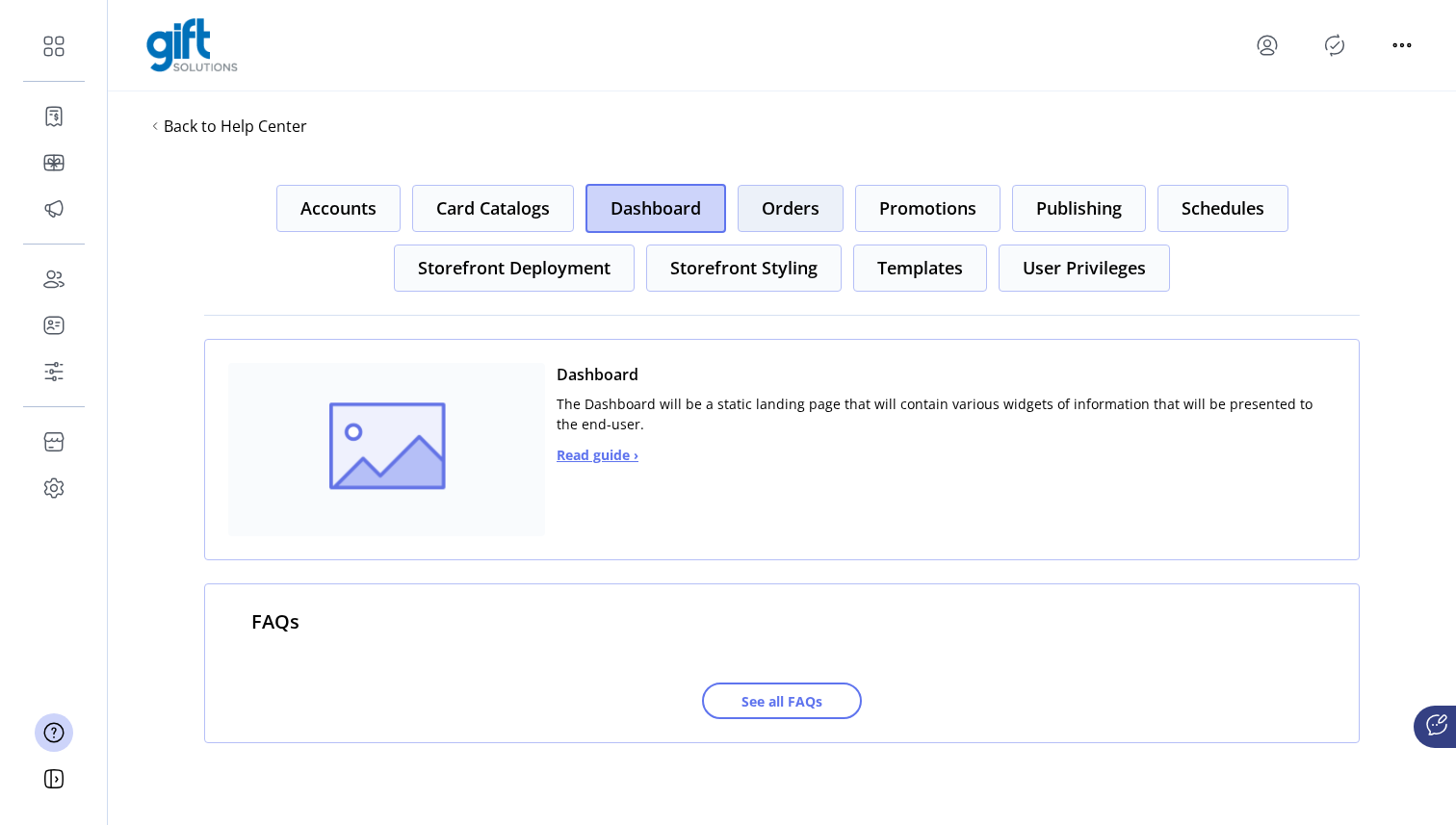 click on "Orders" 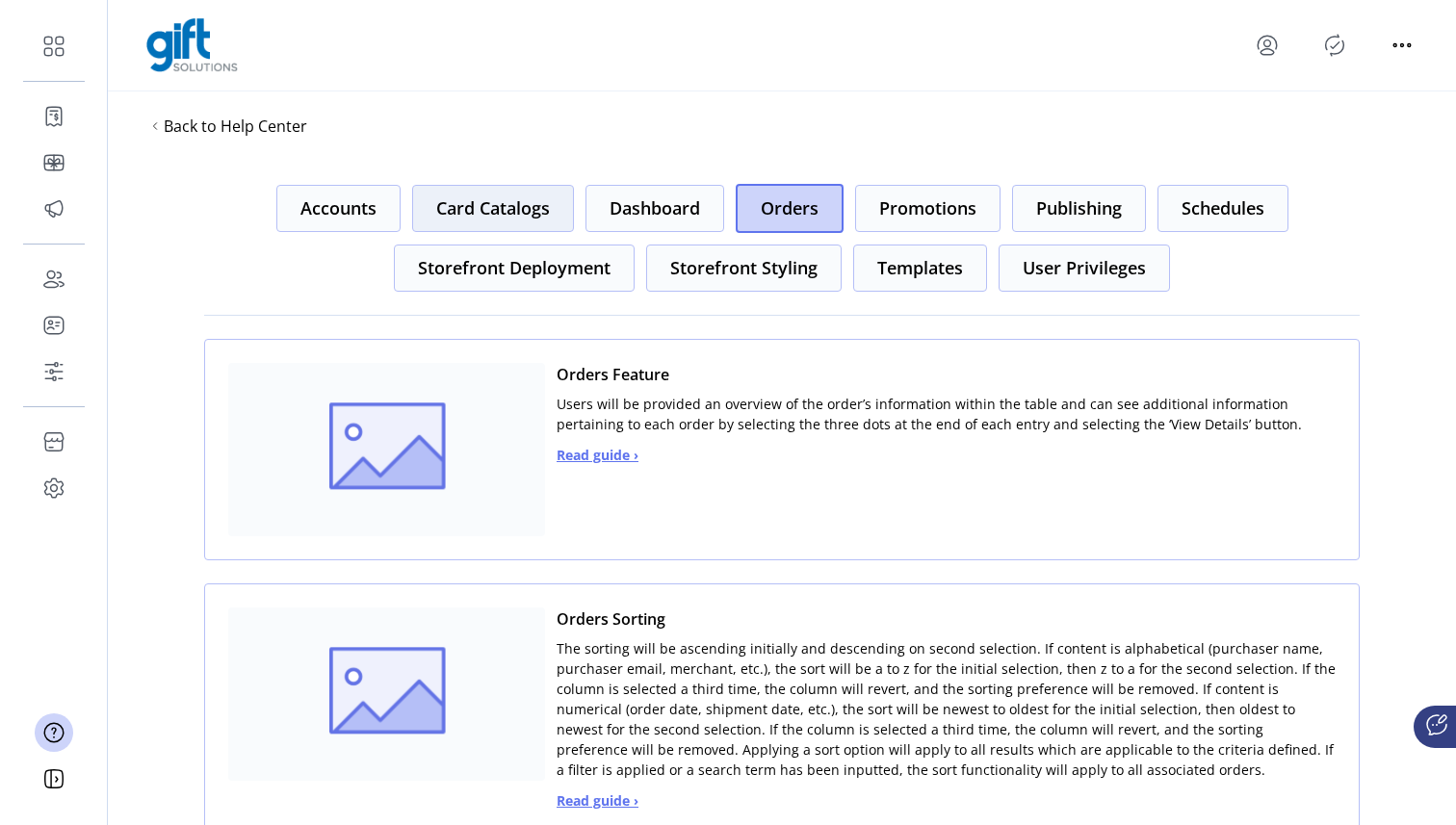 click on "Card Catalogs" 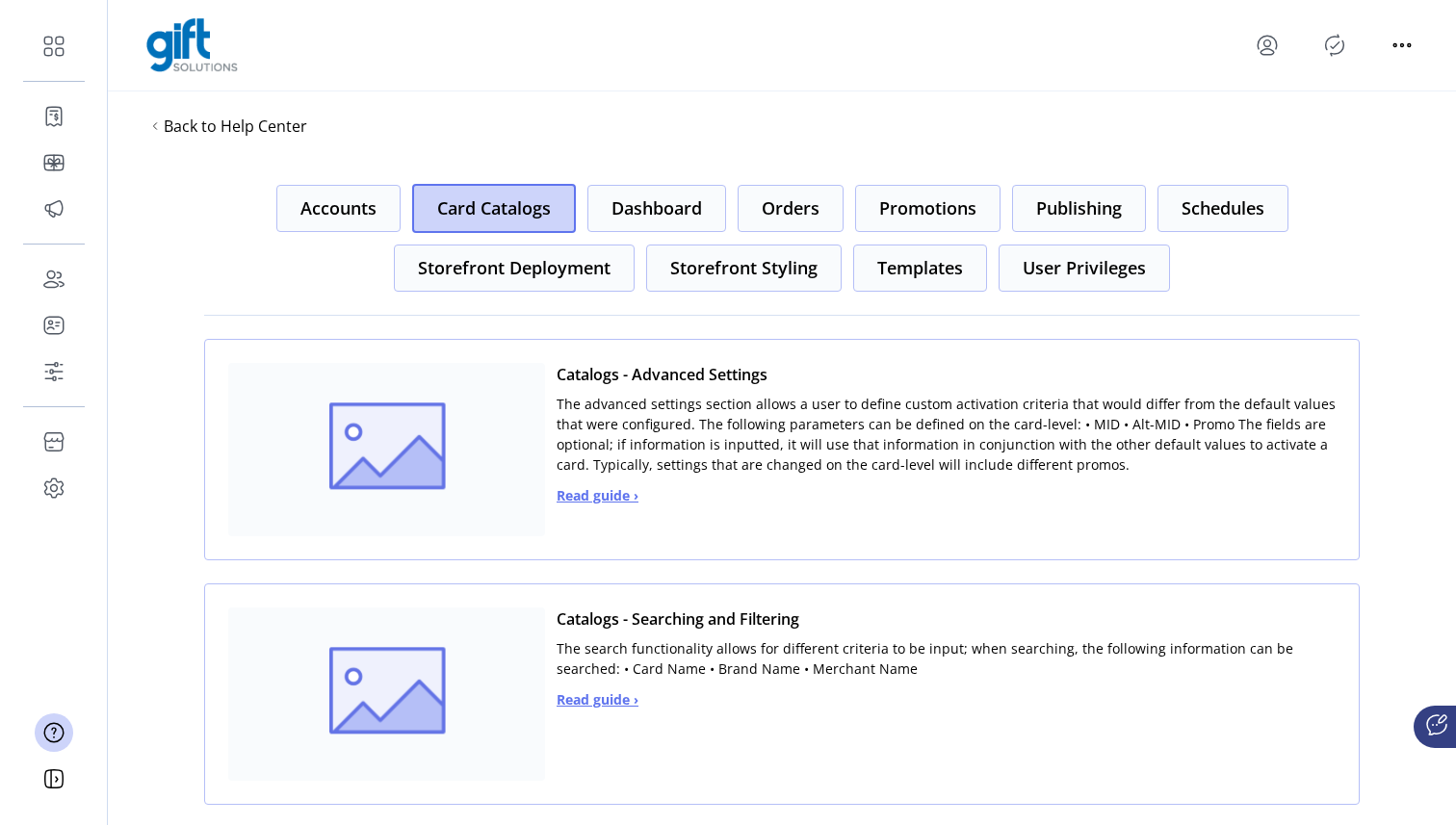 click on "Card Catalogs" 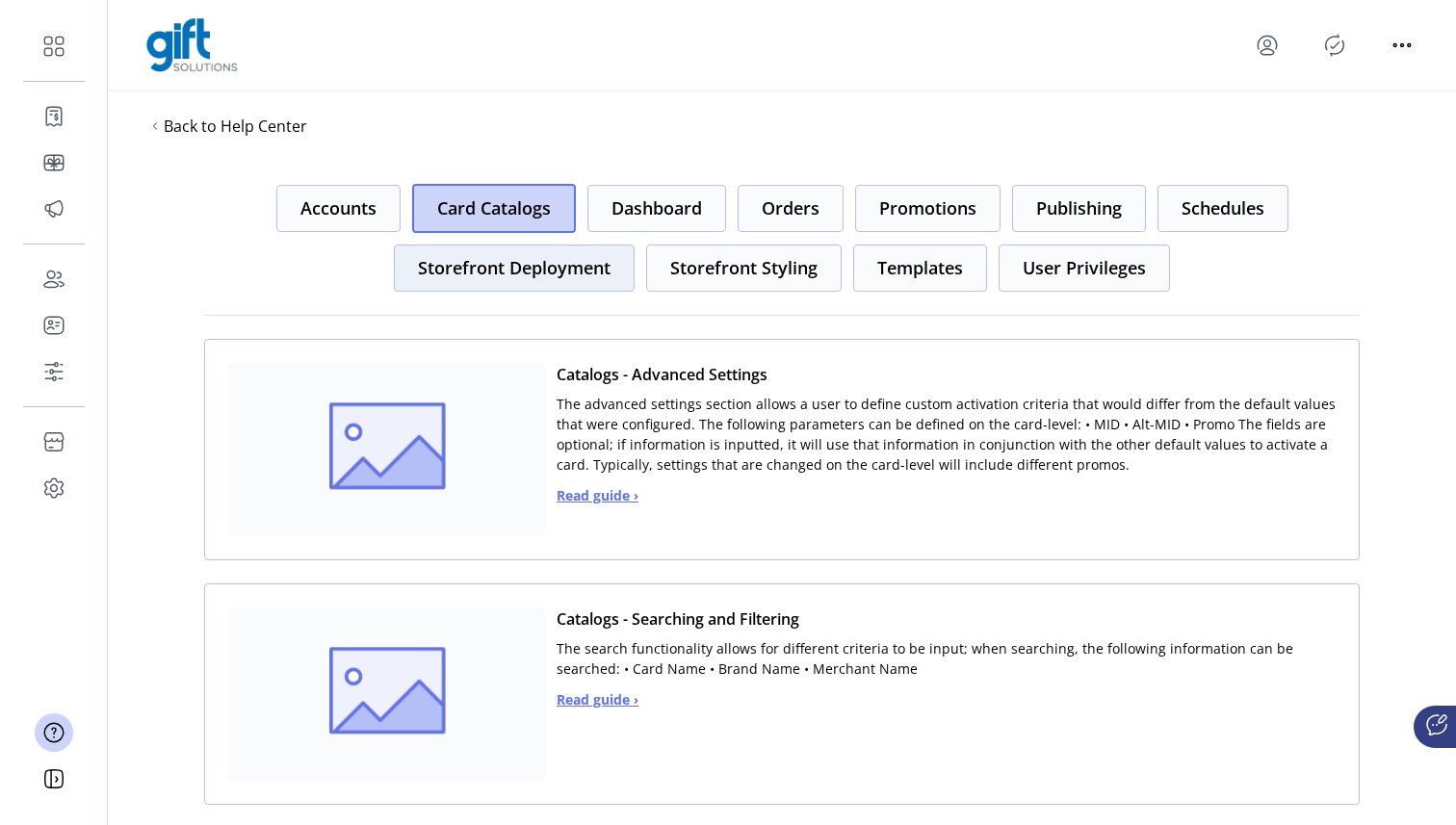 click on "Storefront Deployment" 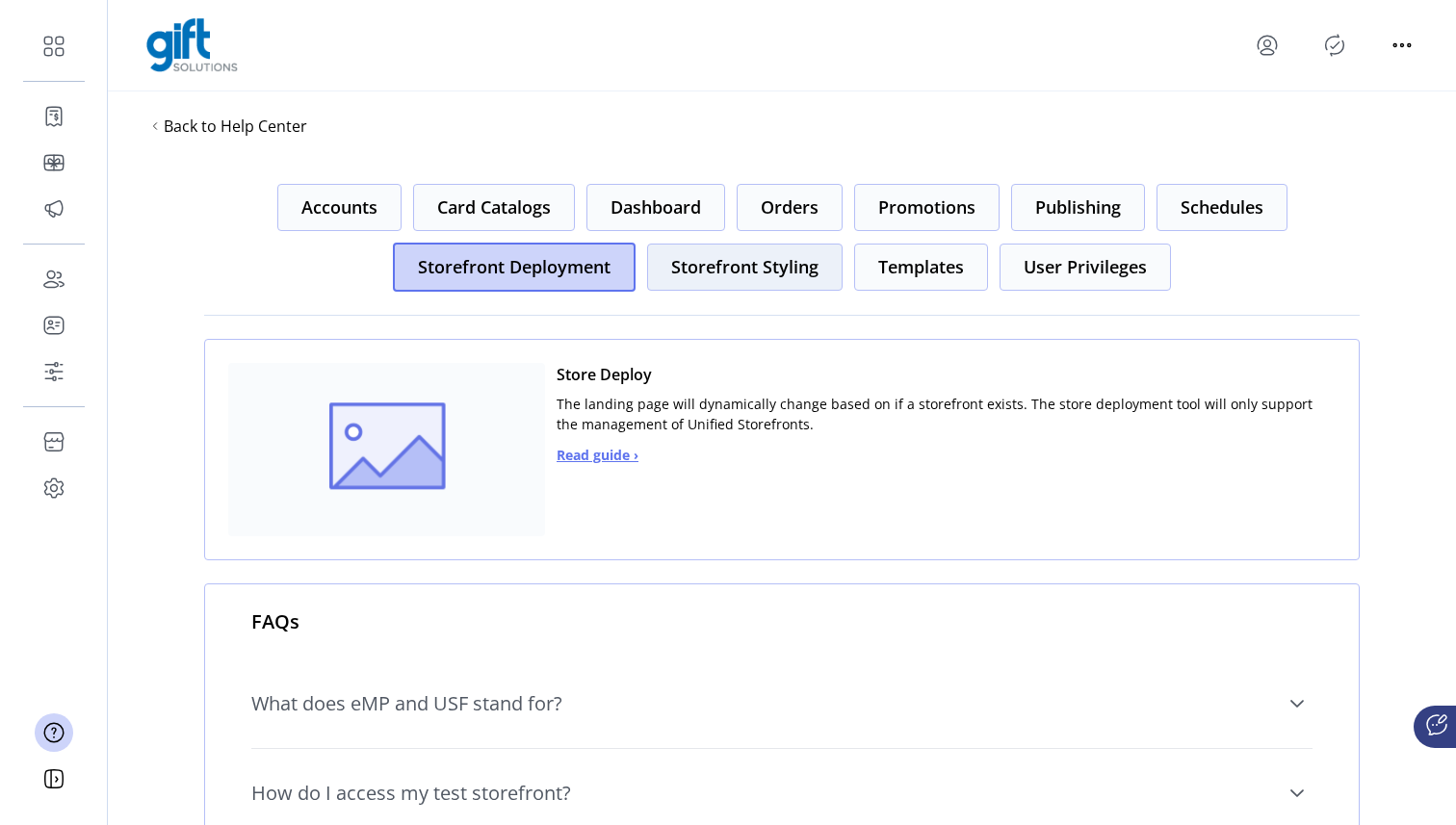 click on "Storefront Styling" 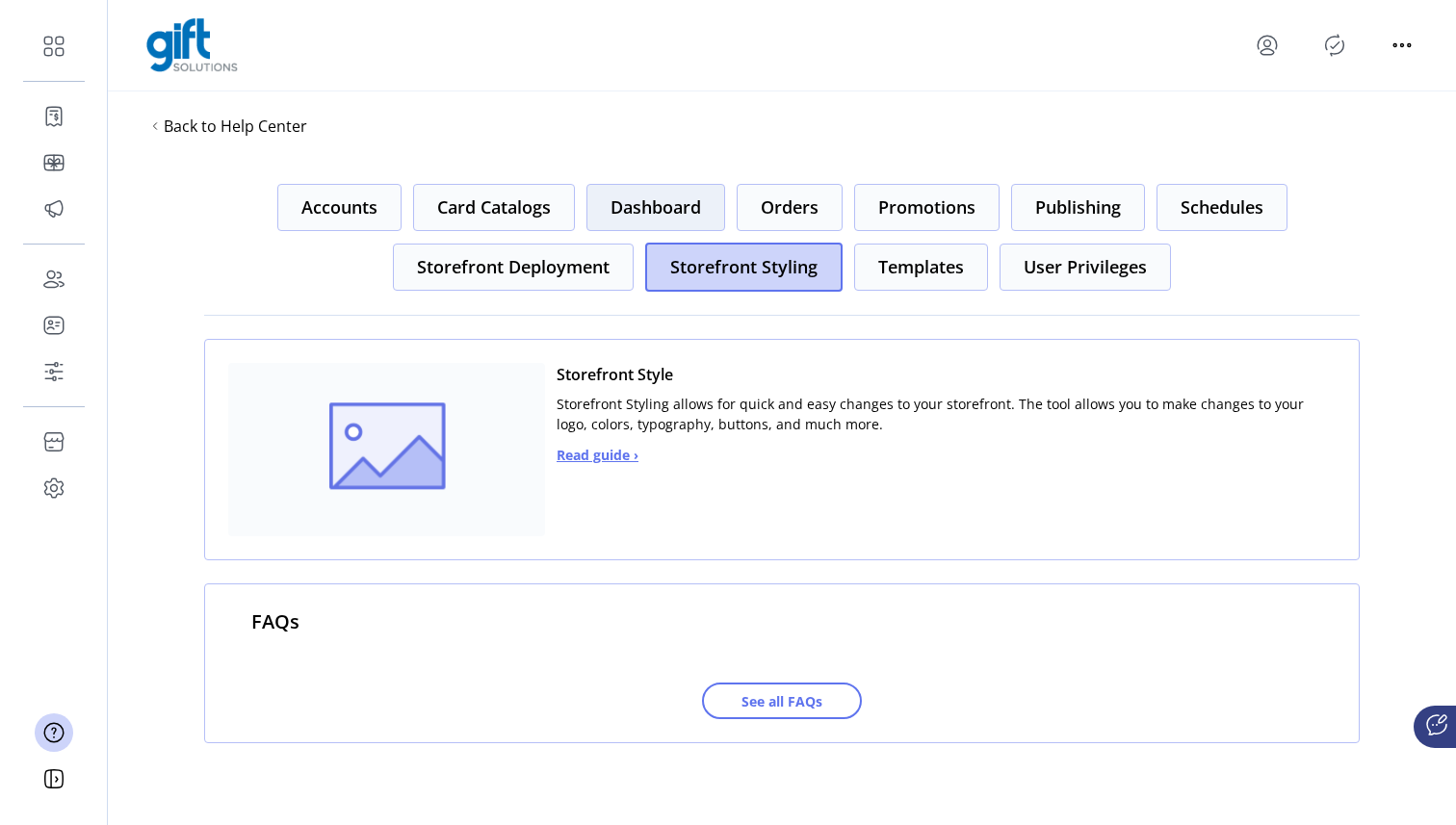 click on "Dashboard" 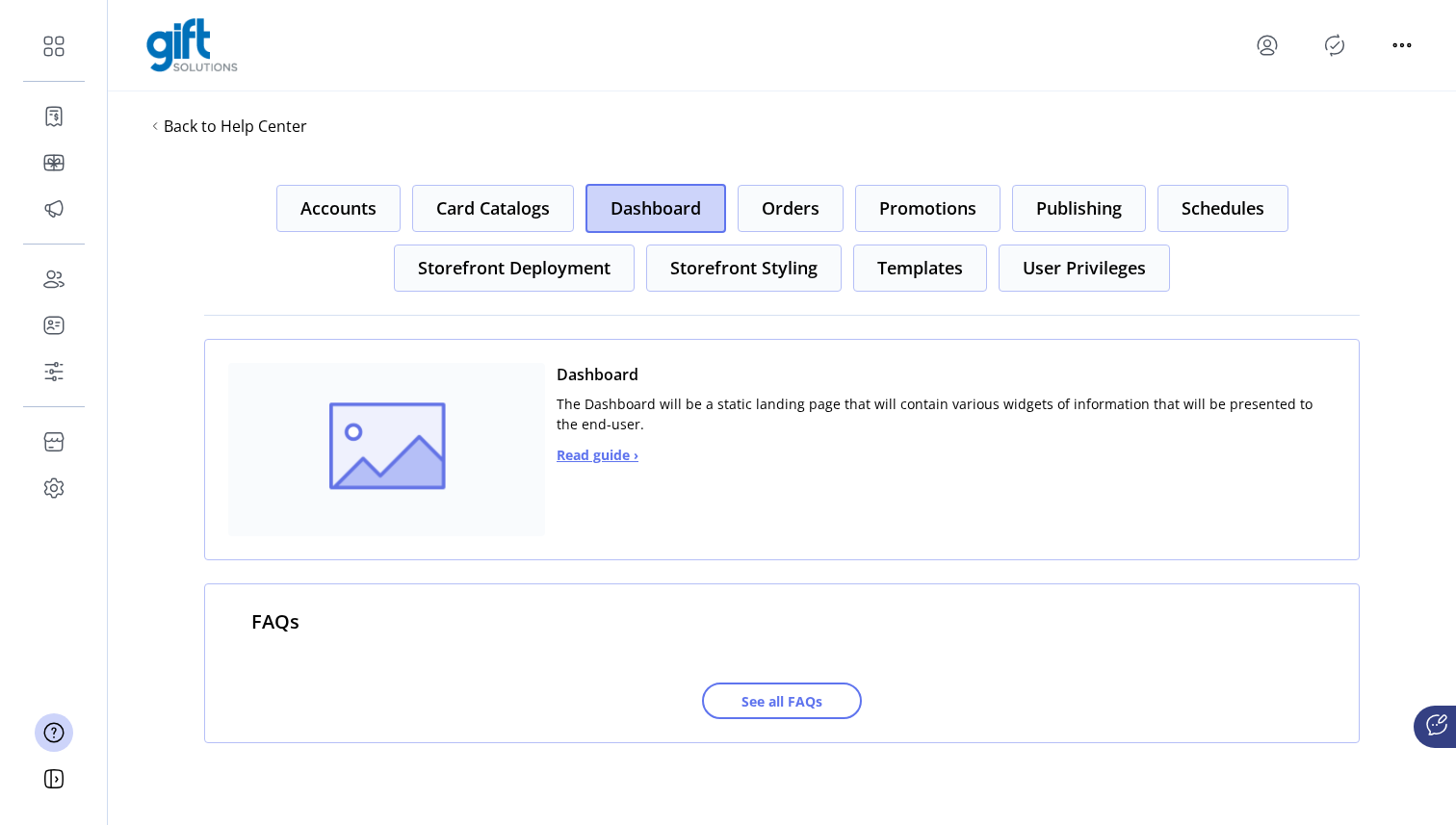 click on "Accounts   Card Catalogs   Dashboard   Orders   Promotions   Publishing   Schedules   Storefront Deployment   Storefront Styling   Templates   User Privileges  Dashboard The Dashboard will be a static landing page that will contain various widgets of information that will be presented to the end-user. Read guide › FAQs See all FAQs" 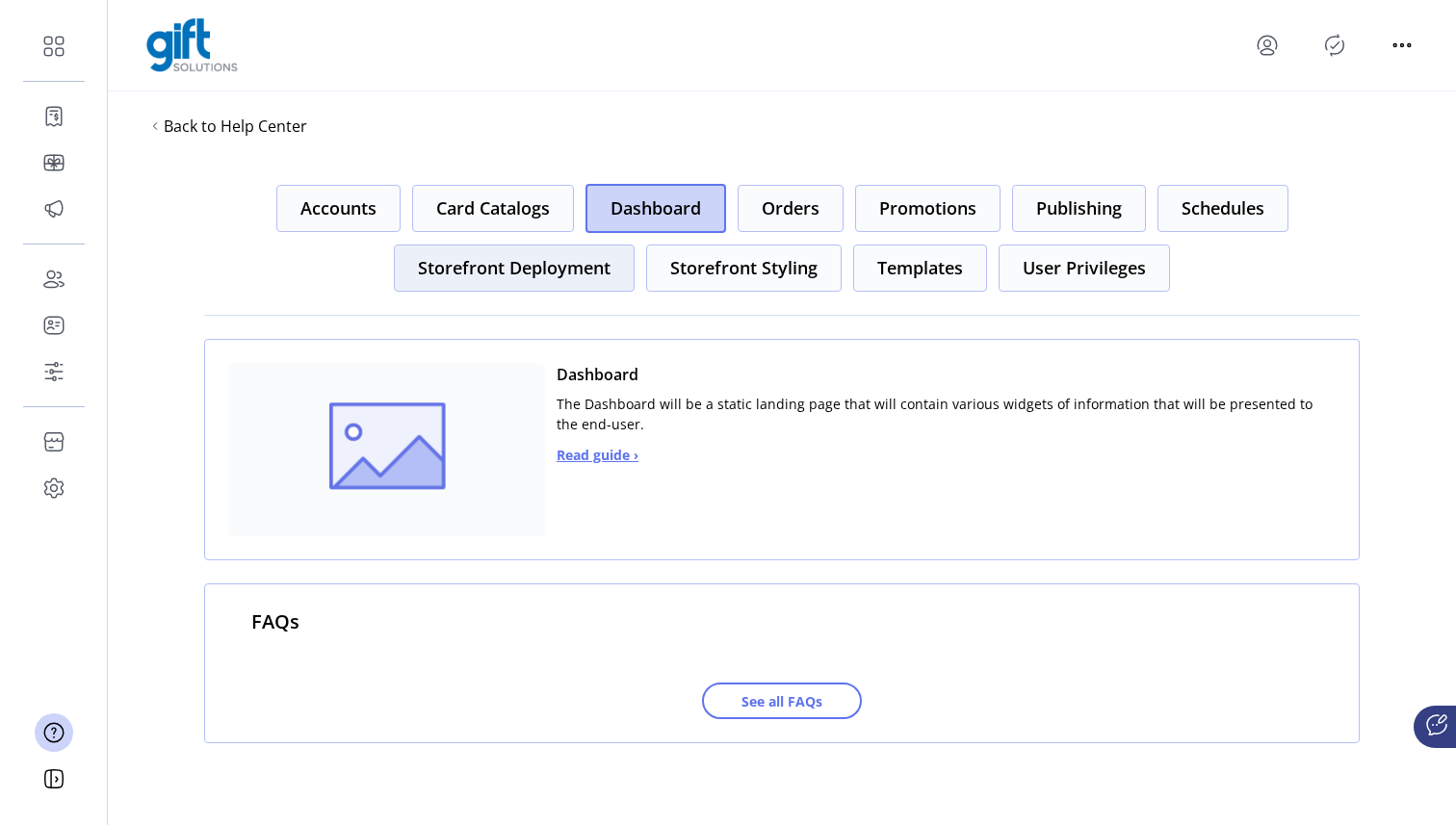 click on "Storefront Deployment" 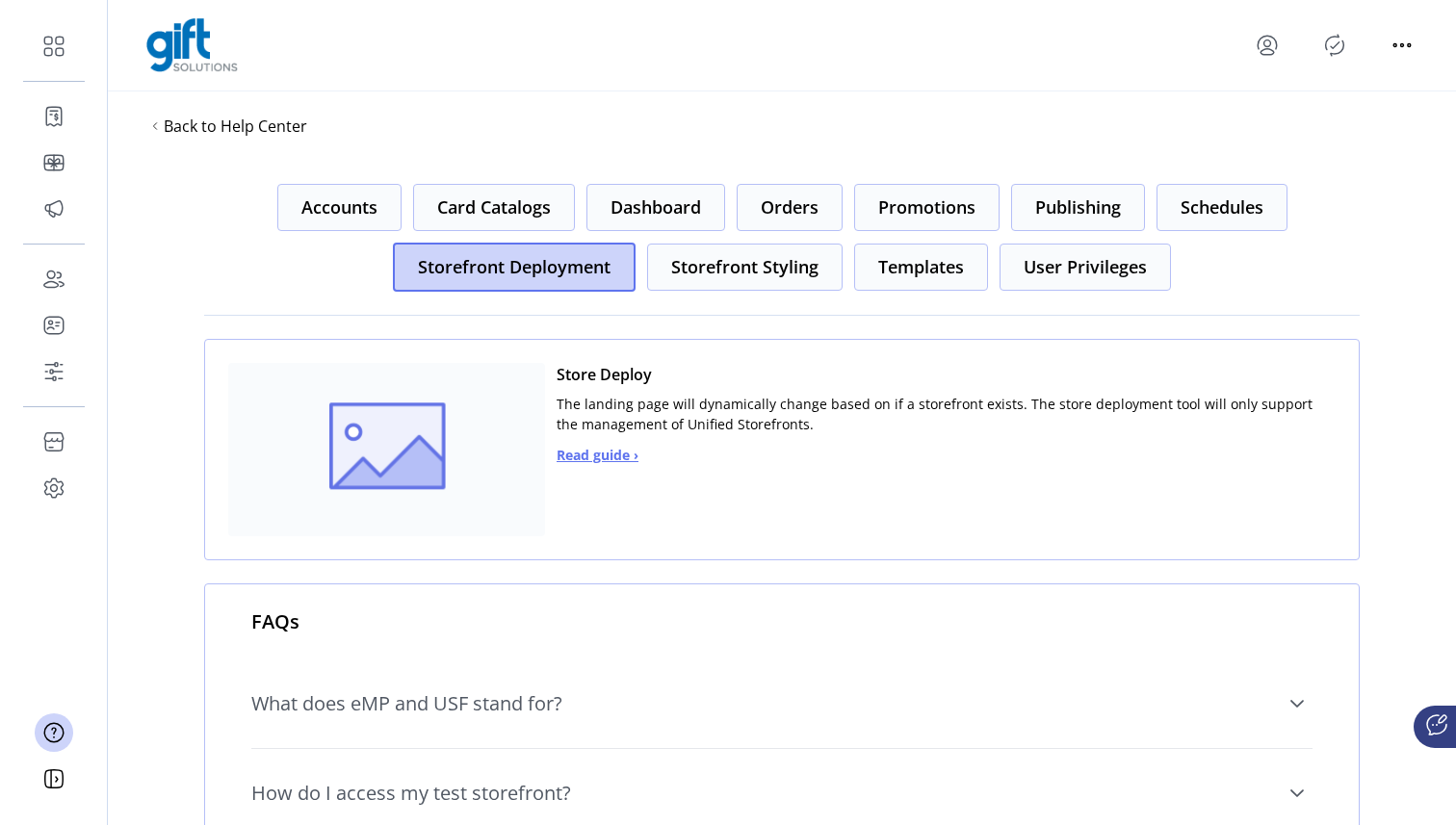 click on "Storefront Deployment" 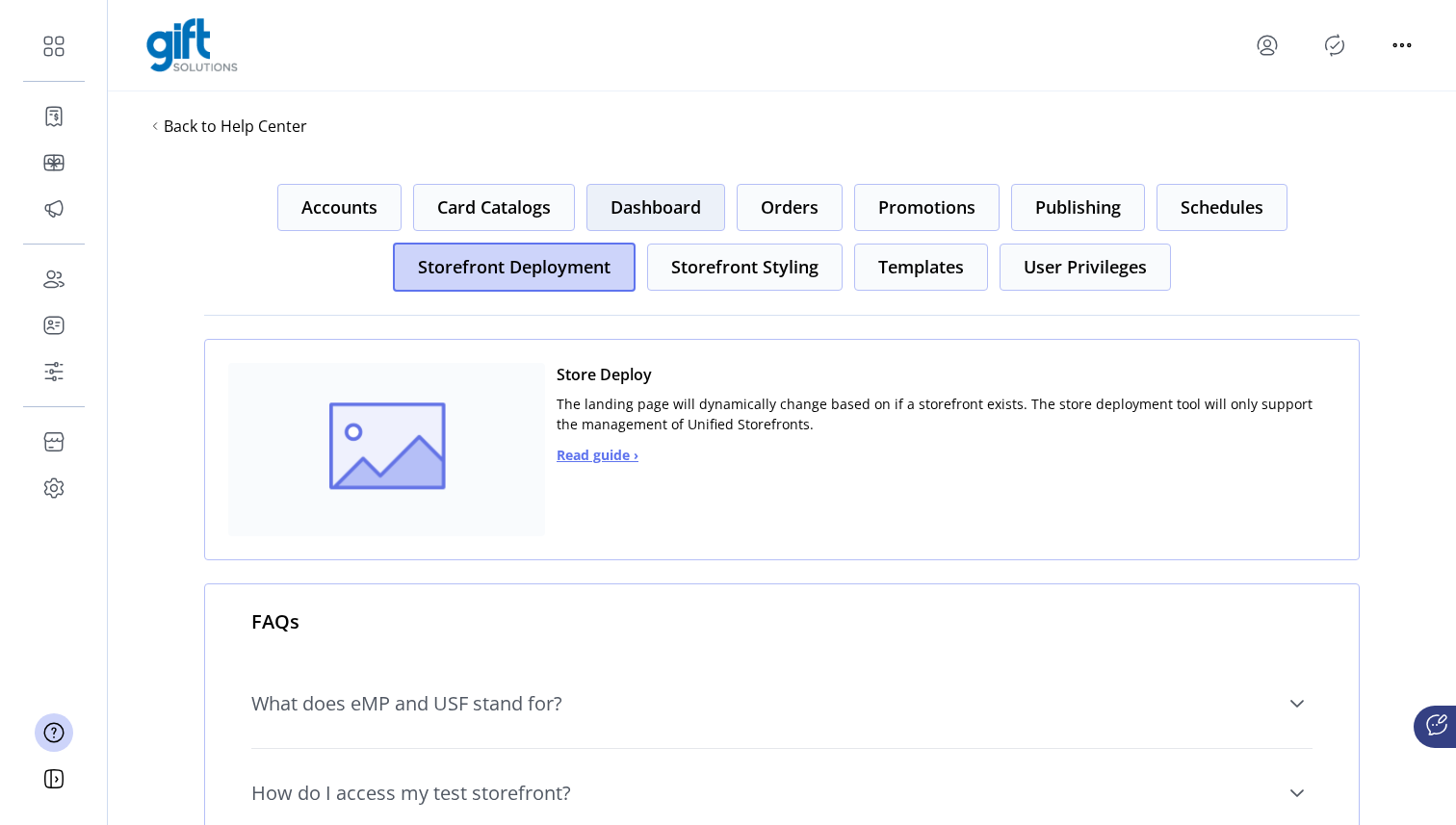 click on "Dashboard" 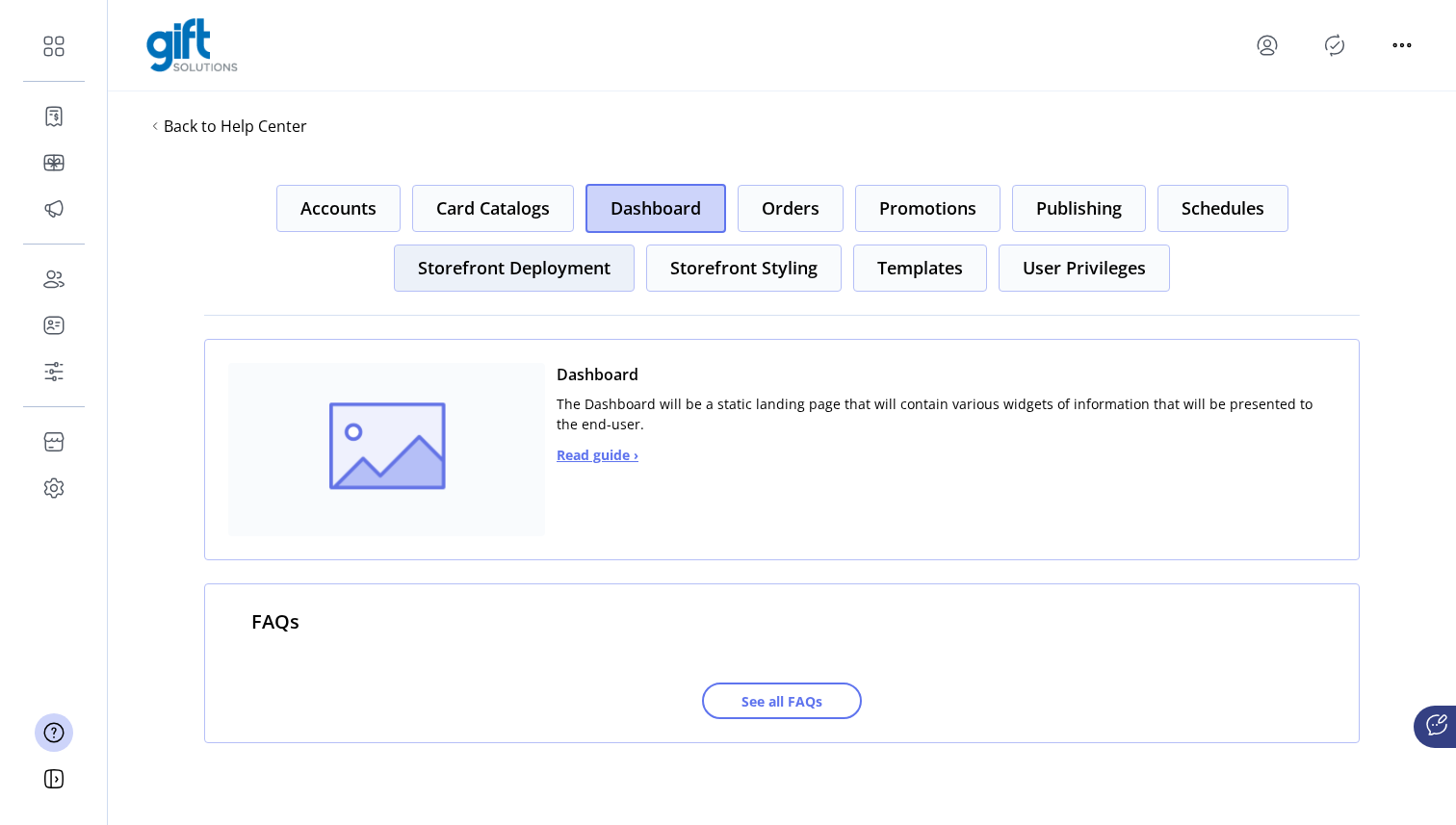 click on "Storefront Deployment" 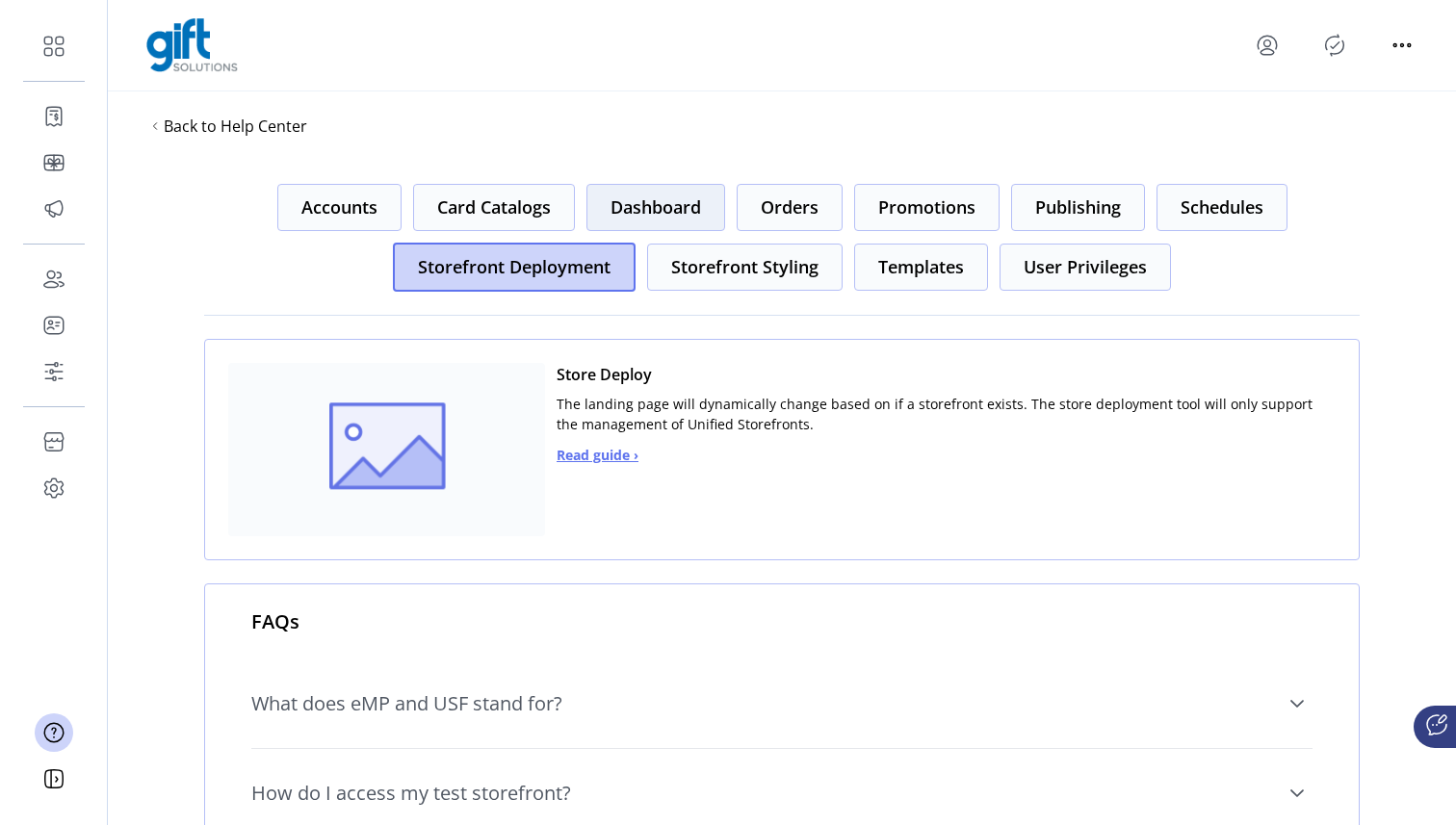 click on "Dashboard" 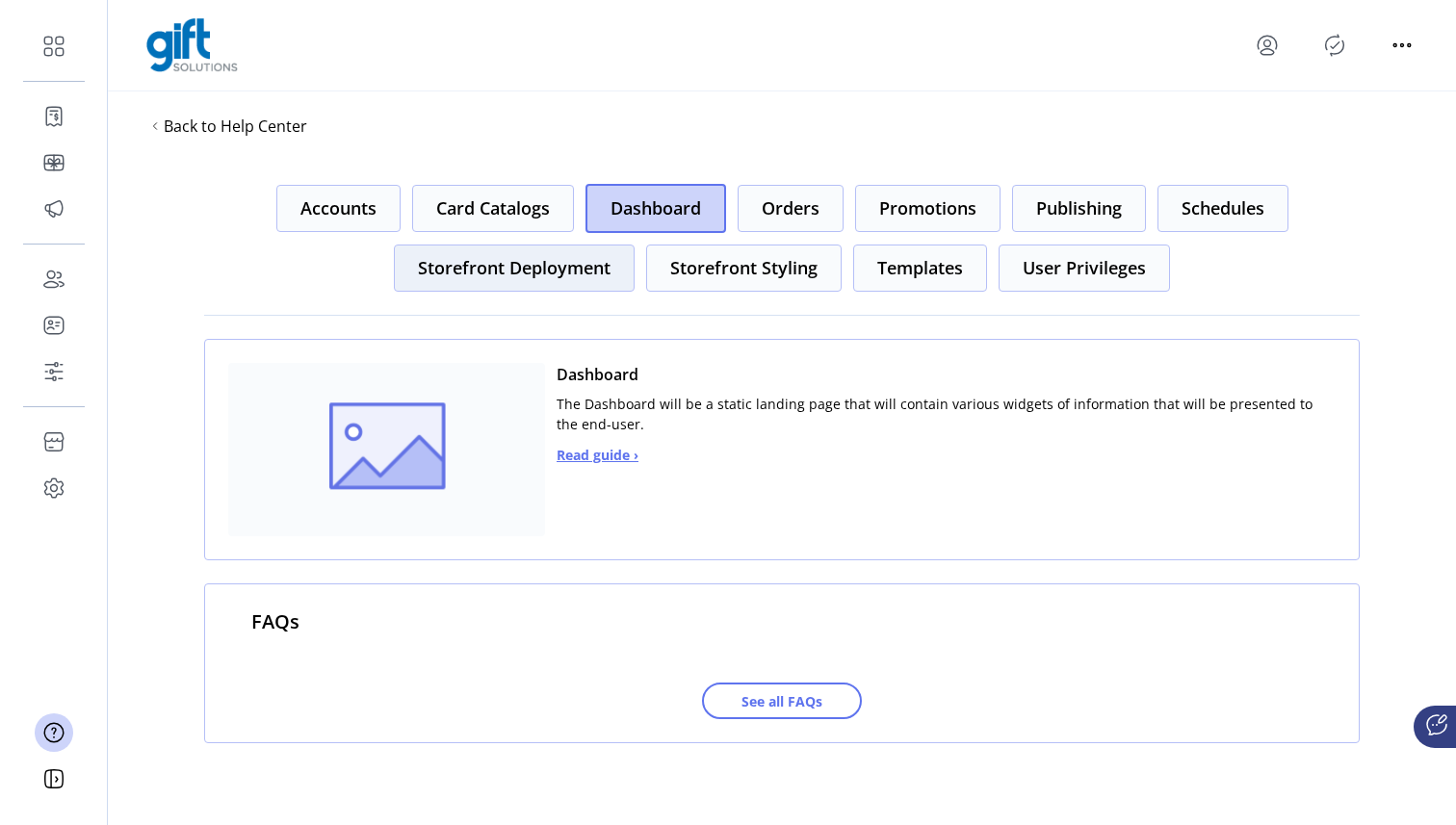 click on "Storefront Deployment" 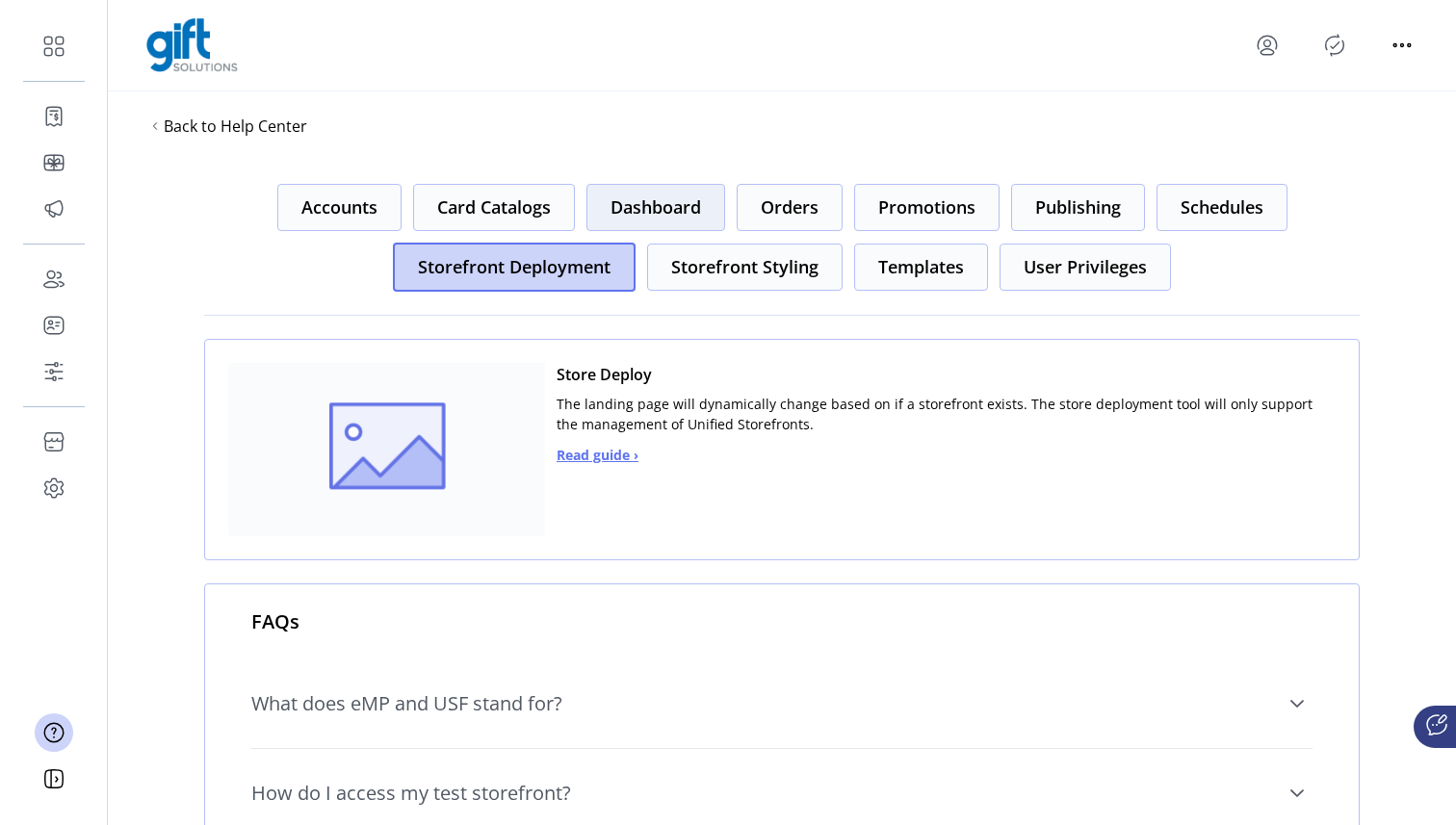 click on "Dashboard" 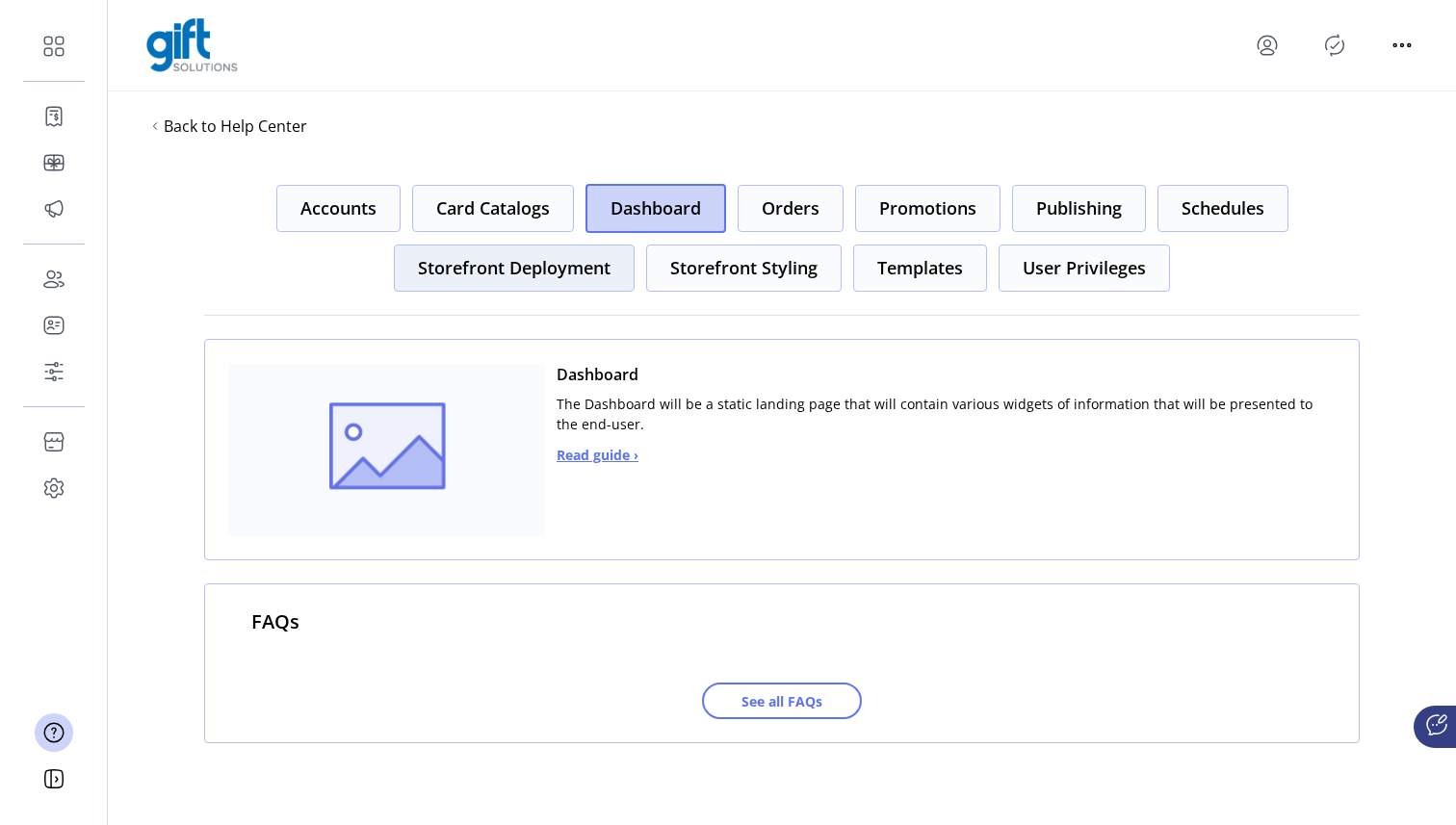 click on "Storefront Deployment" 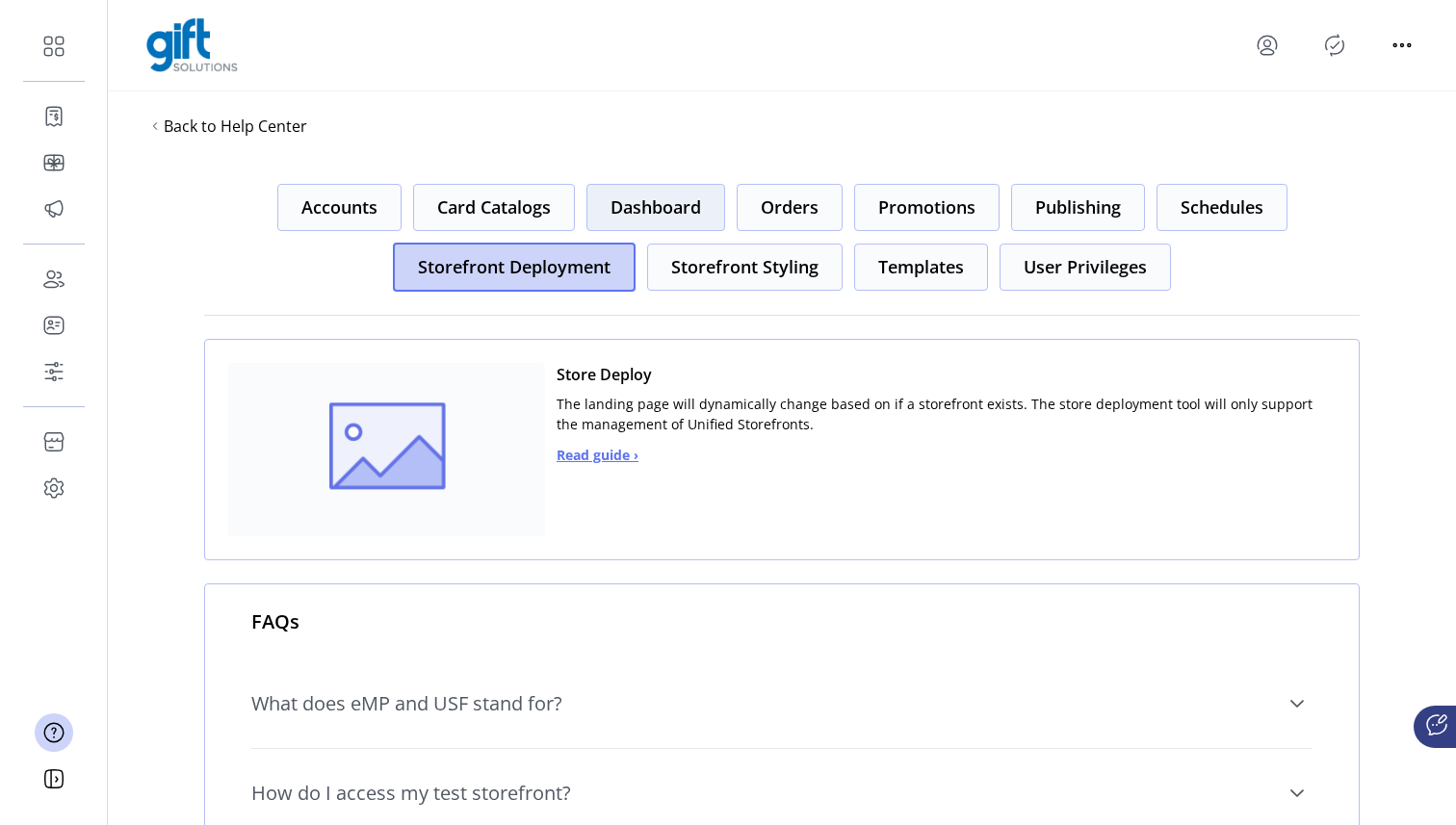 click on "Dashboard" 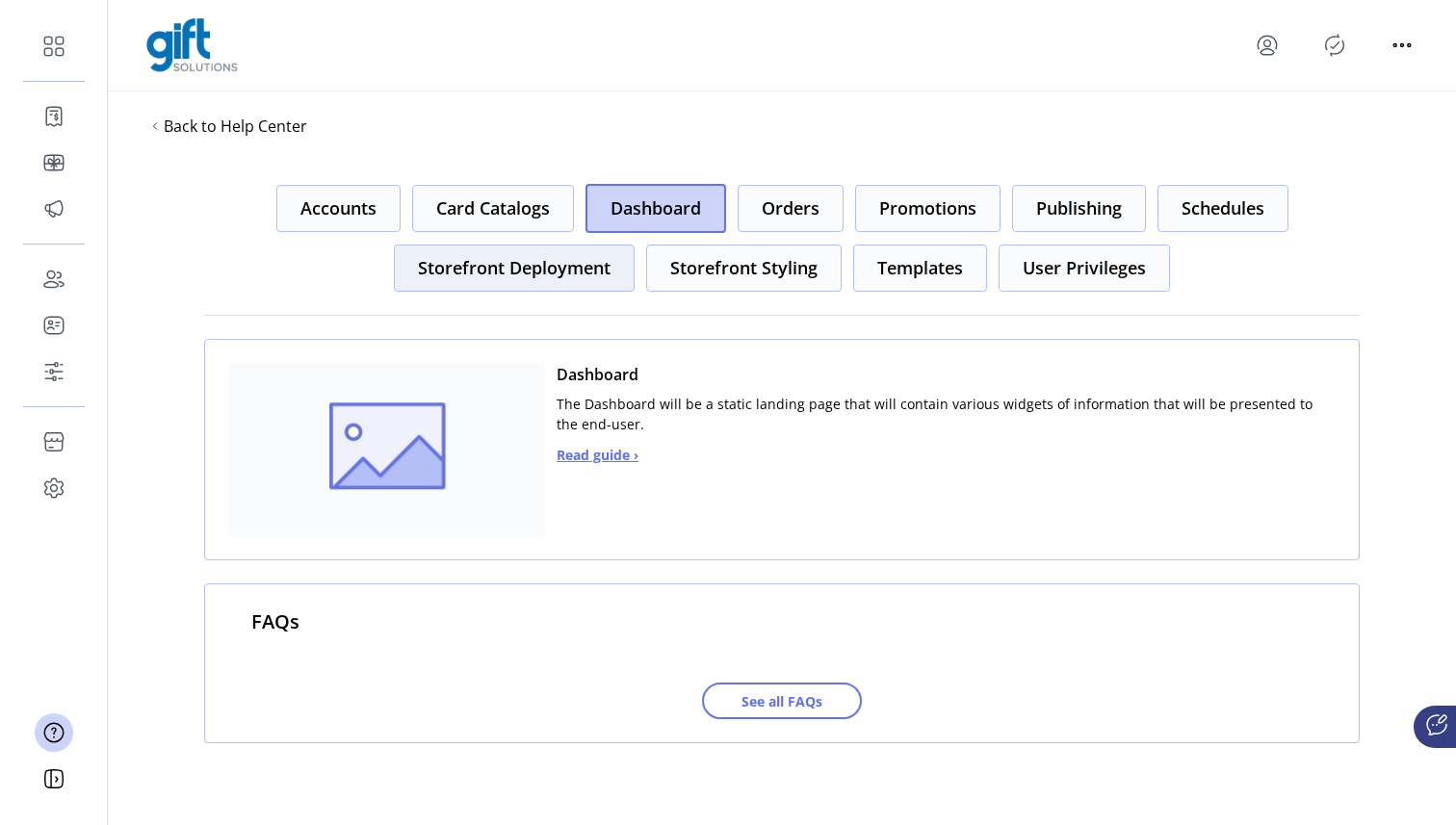 click on "Storefront Deployment" 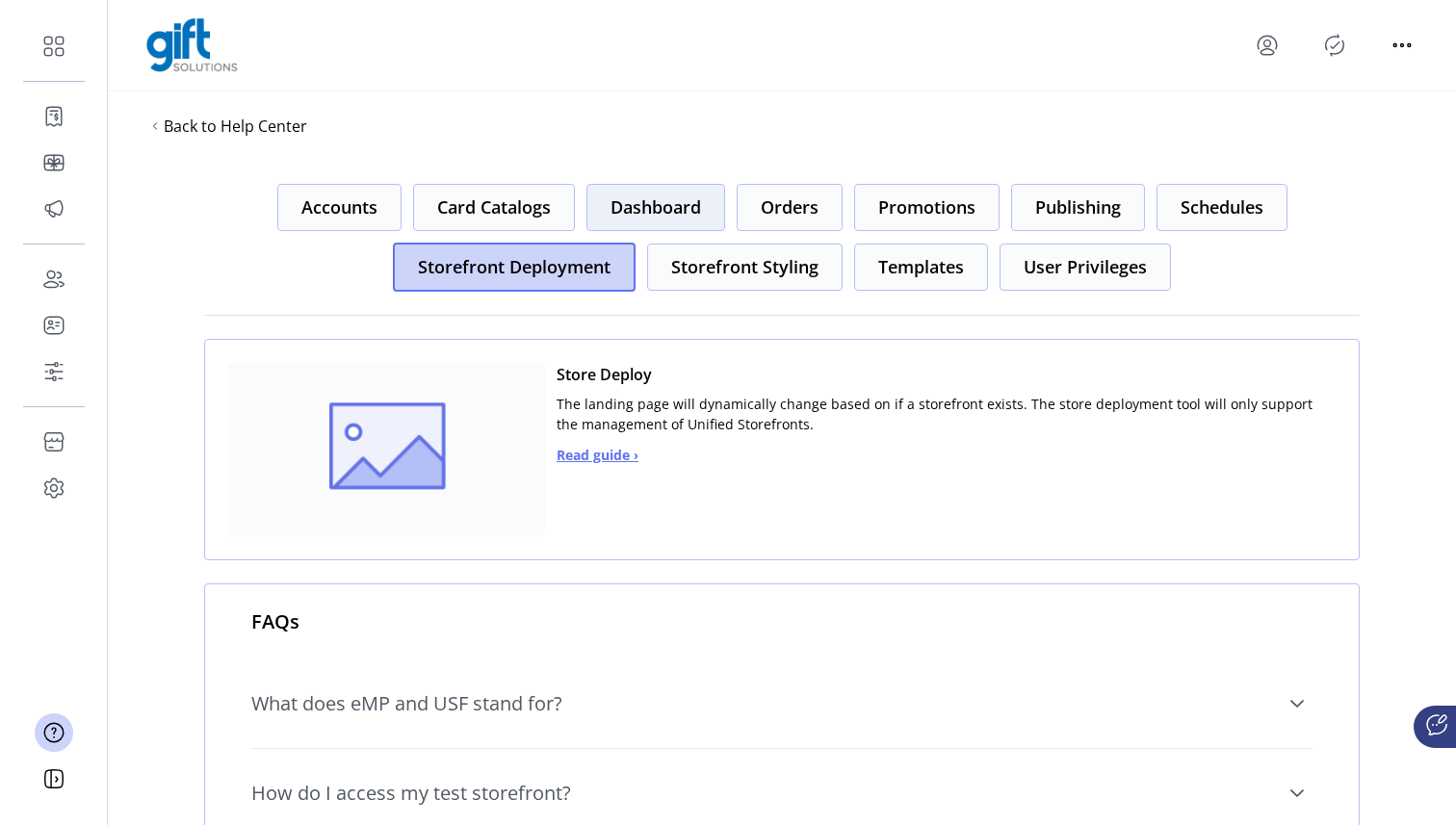 click on "Dashboard" 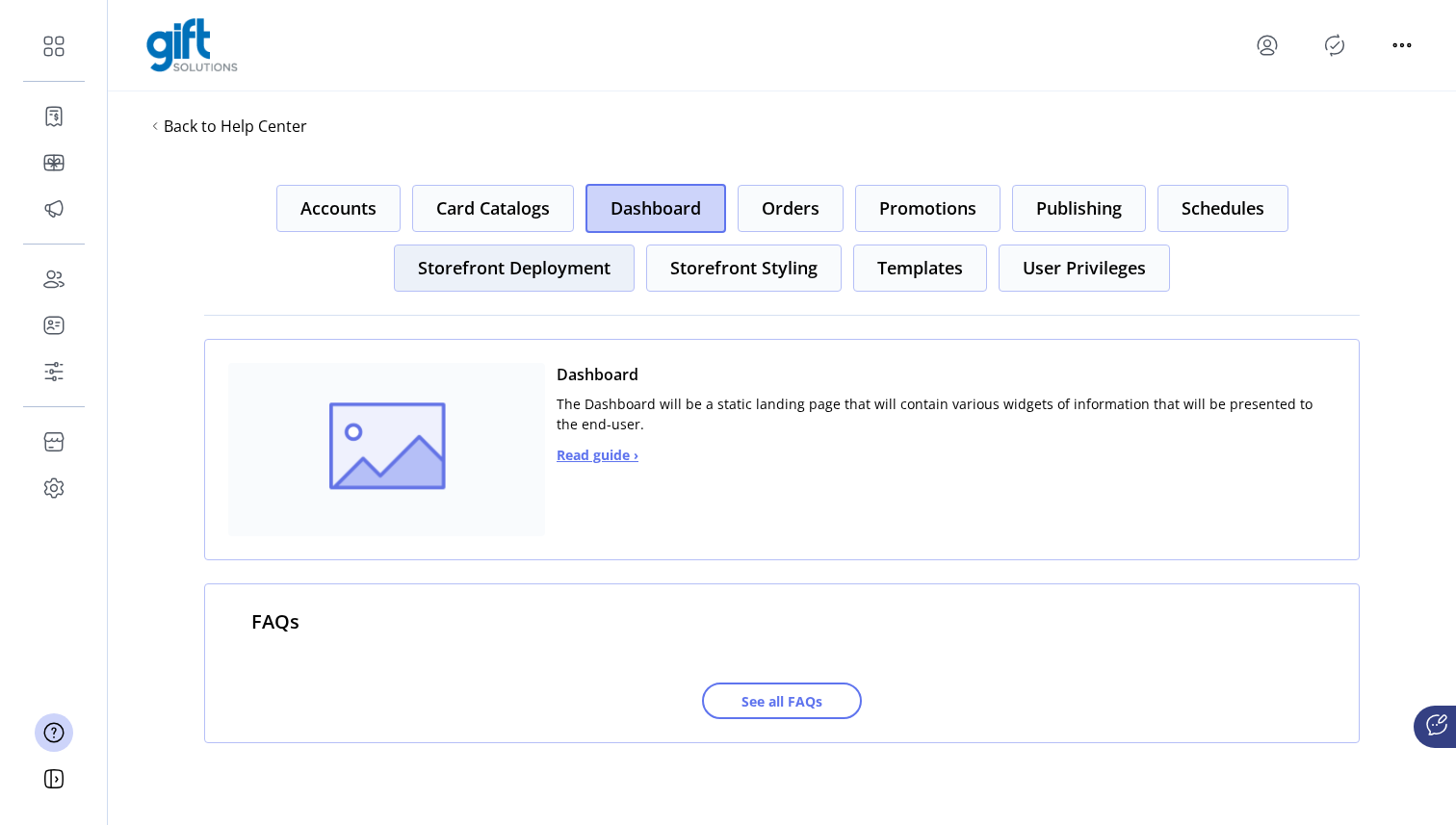 click on "Storefront Deployment" 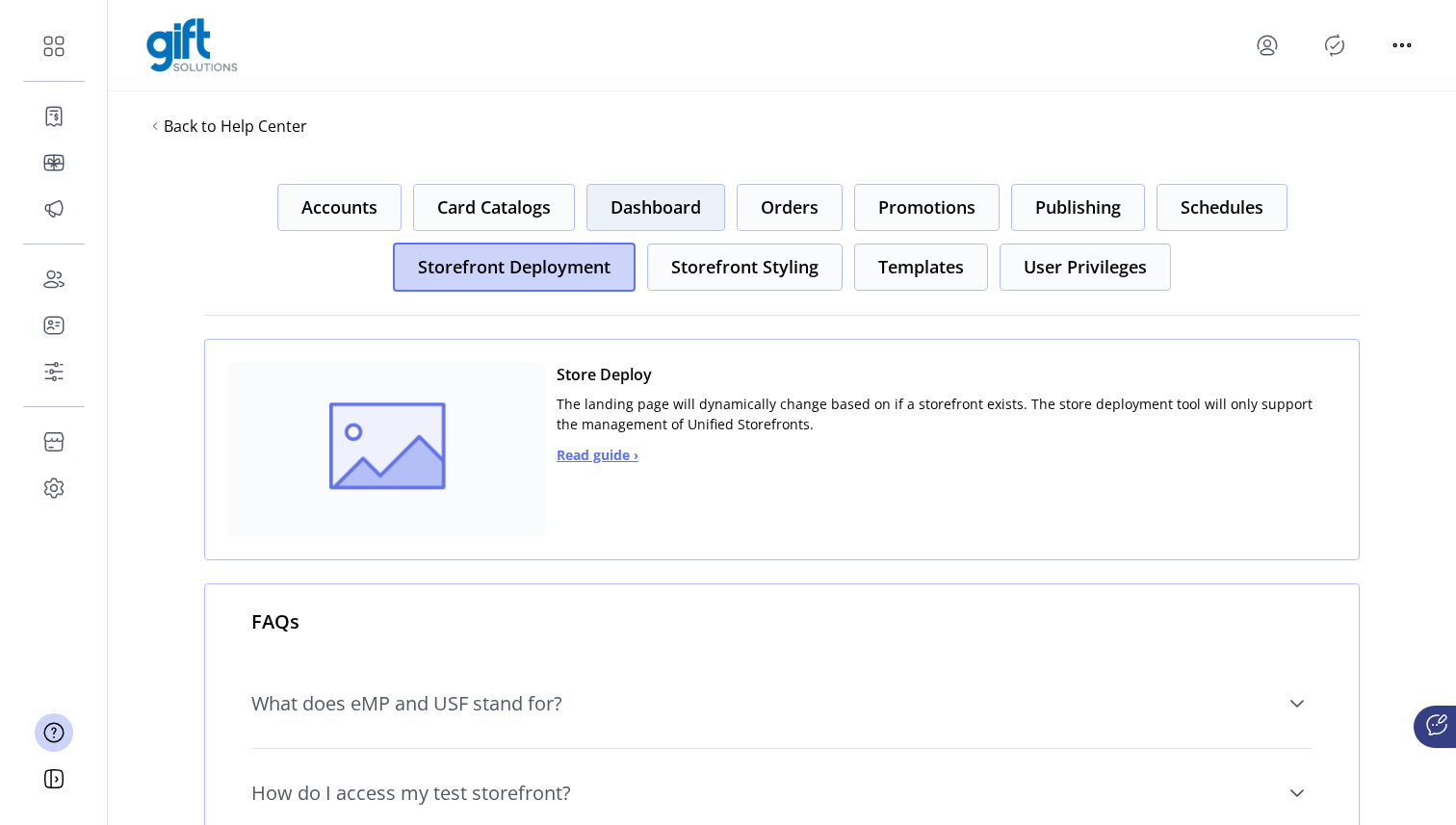 click on "Dashboard" 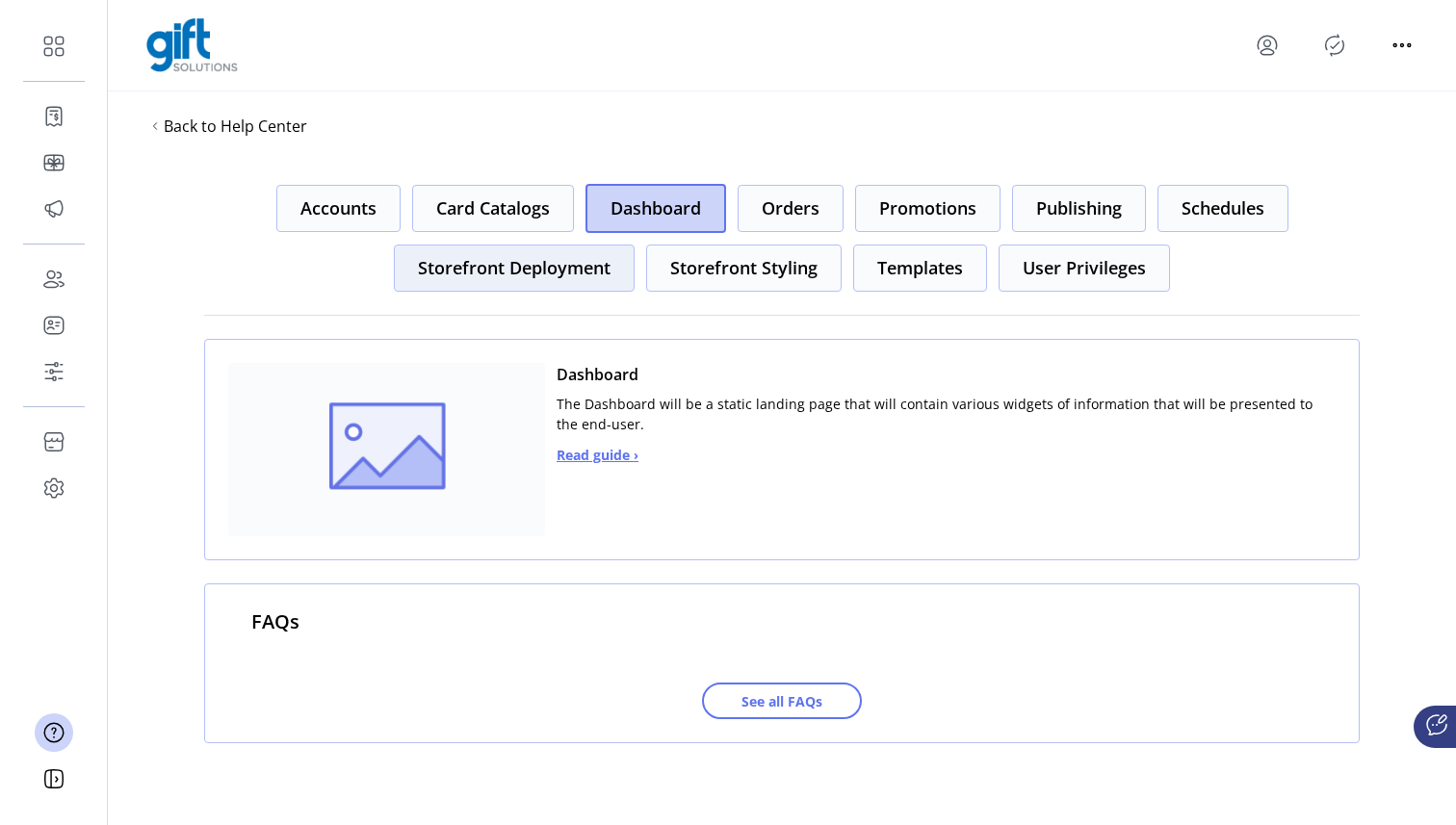 click on "Storefront Deployment" 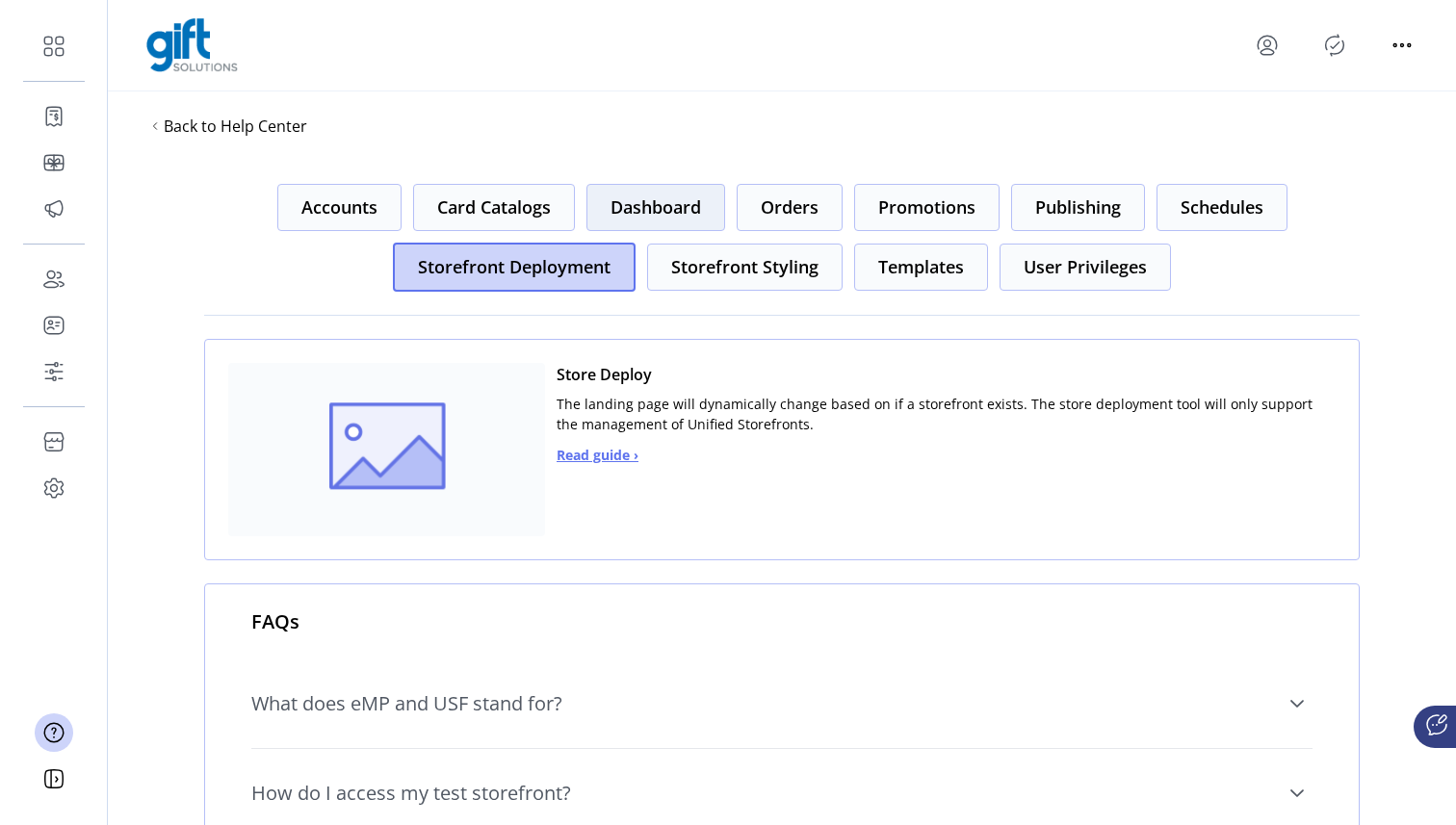 click on "Dashboard" 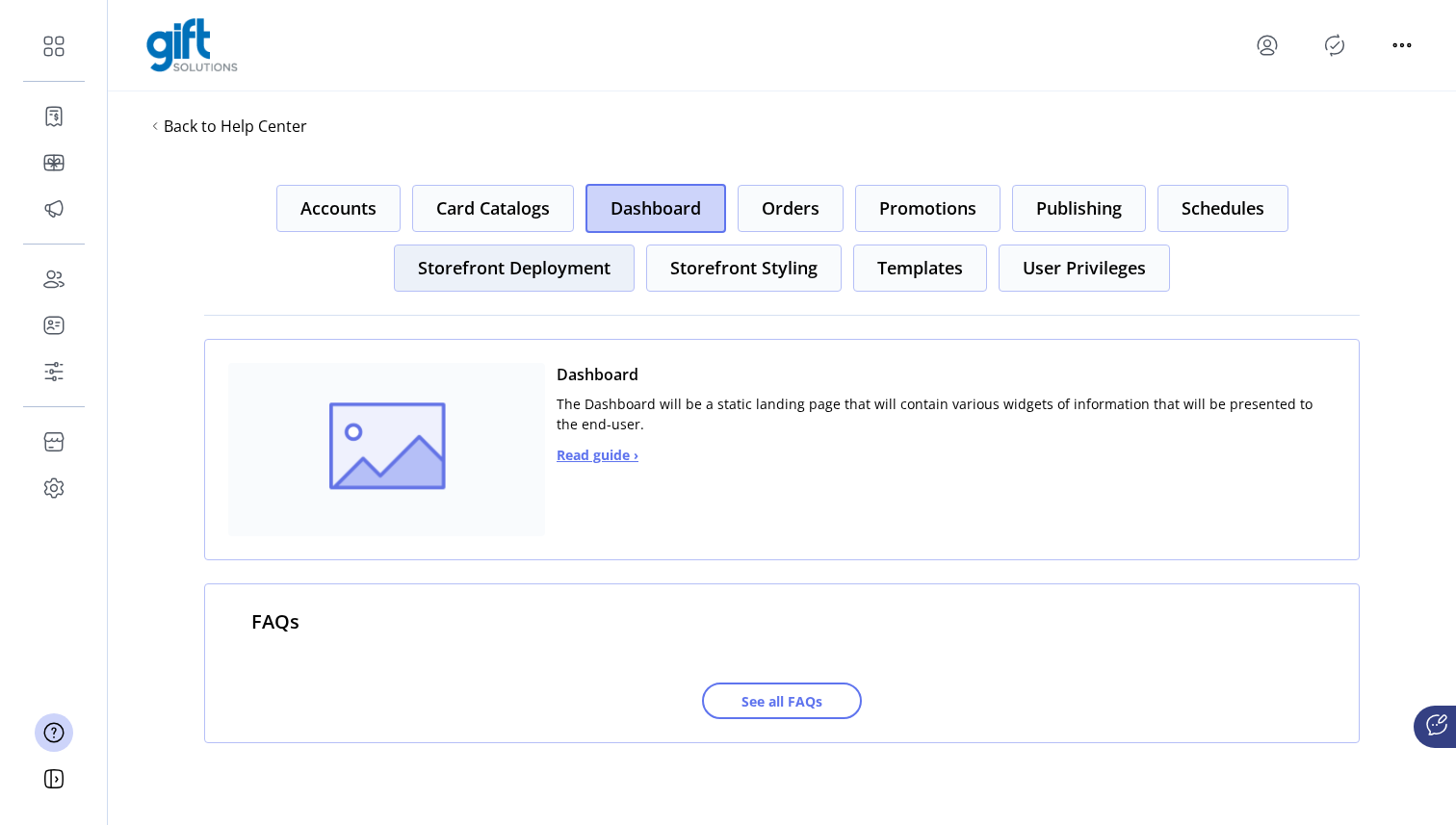 click on "Storefront Deployment" 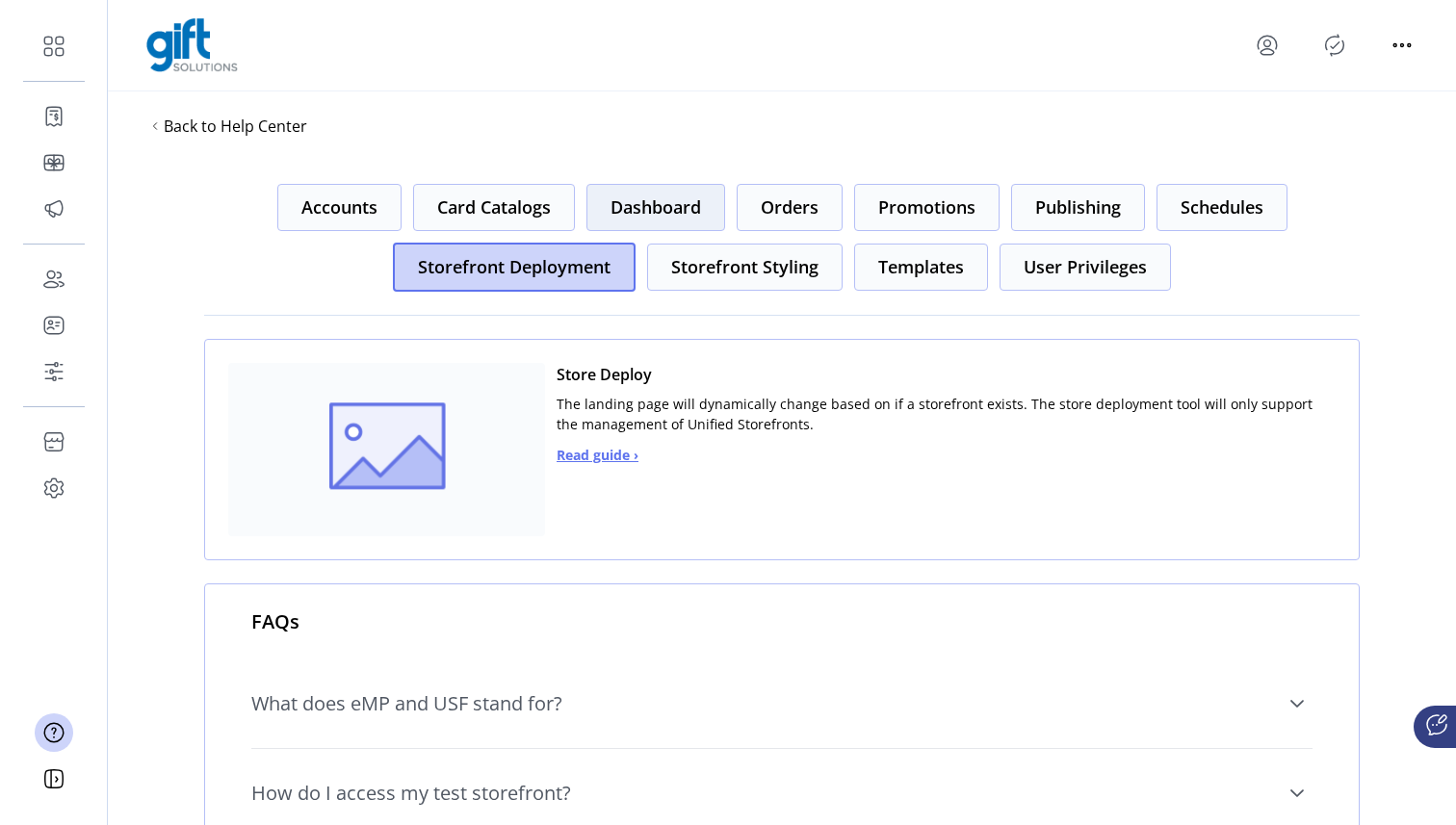 click on "Dashboard" 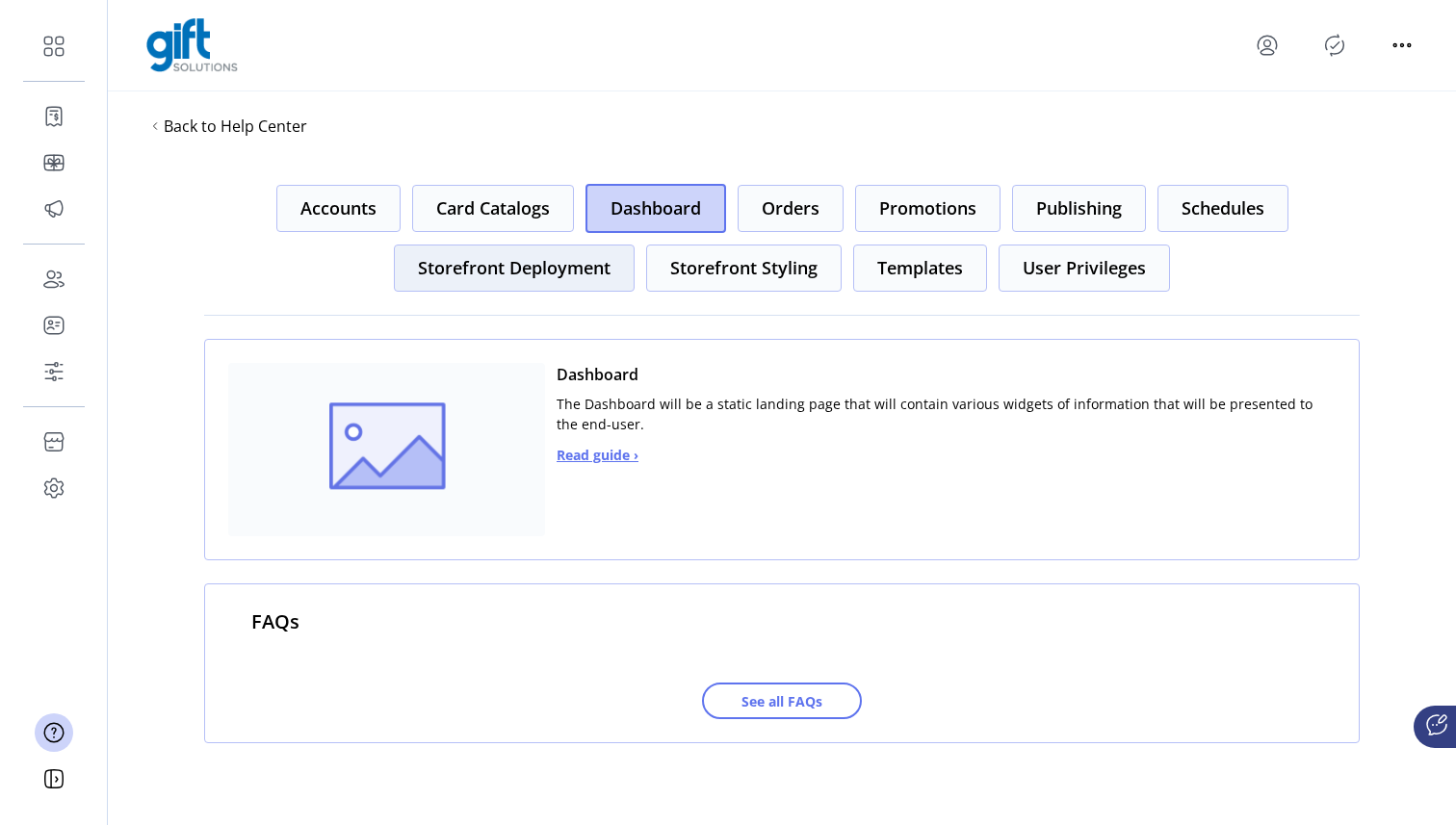 click on "Storefront Deployment" 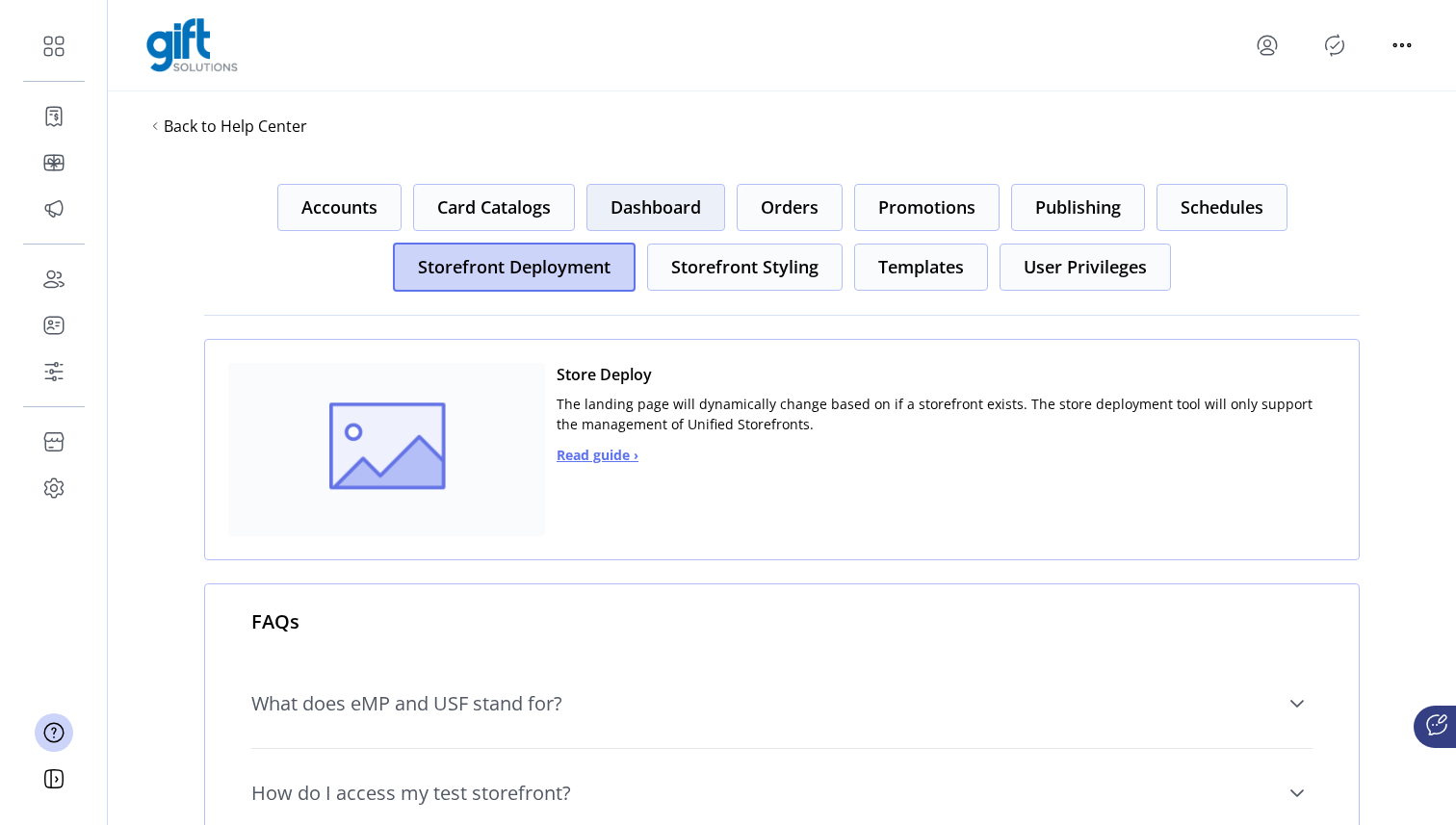 click on "Dashboard" 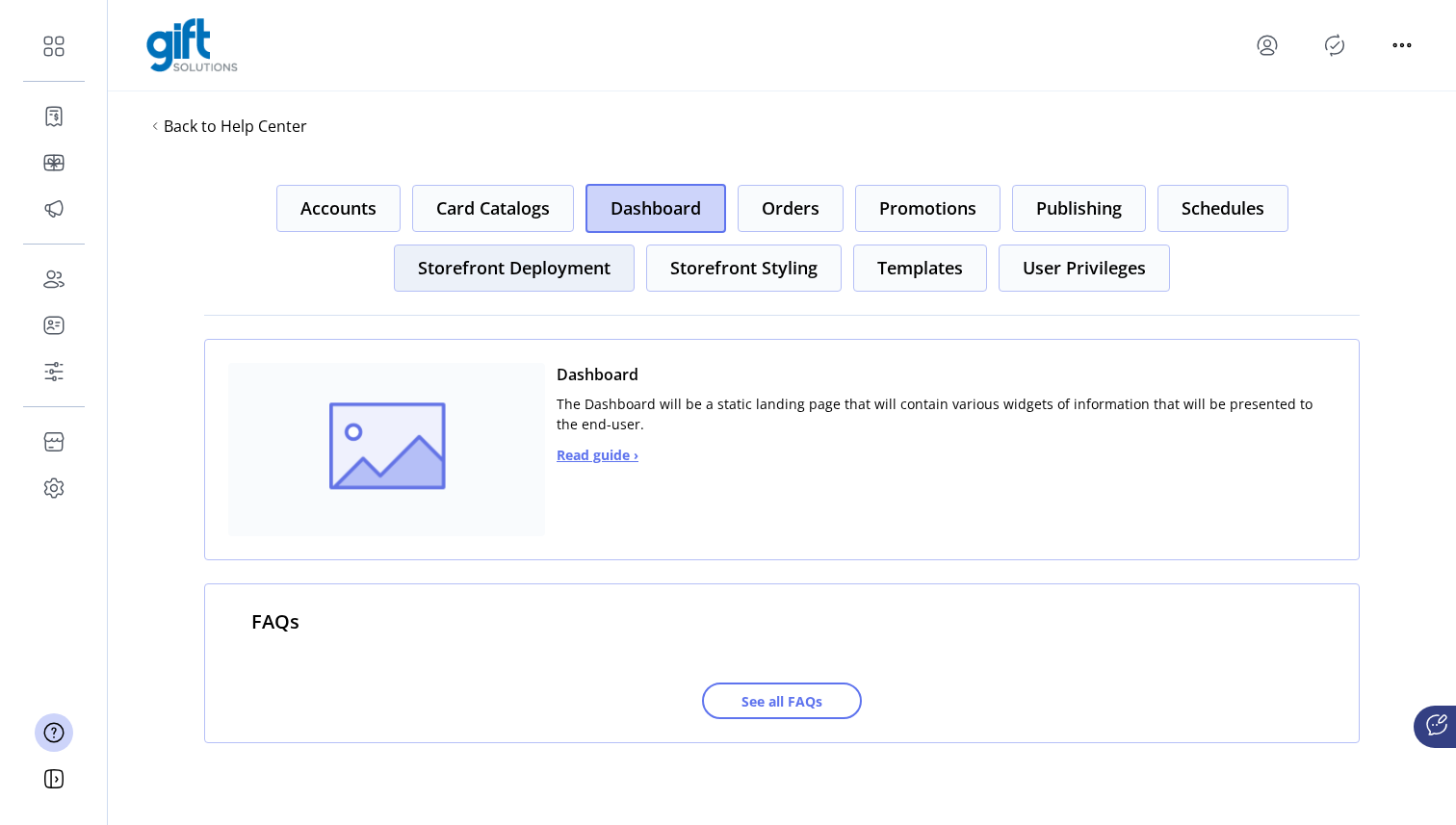 click on "Storefront Deployment" 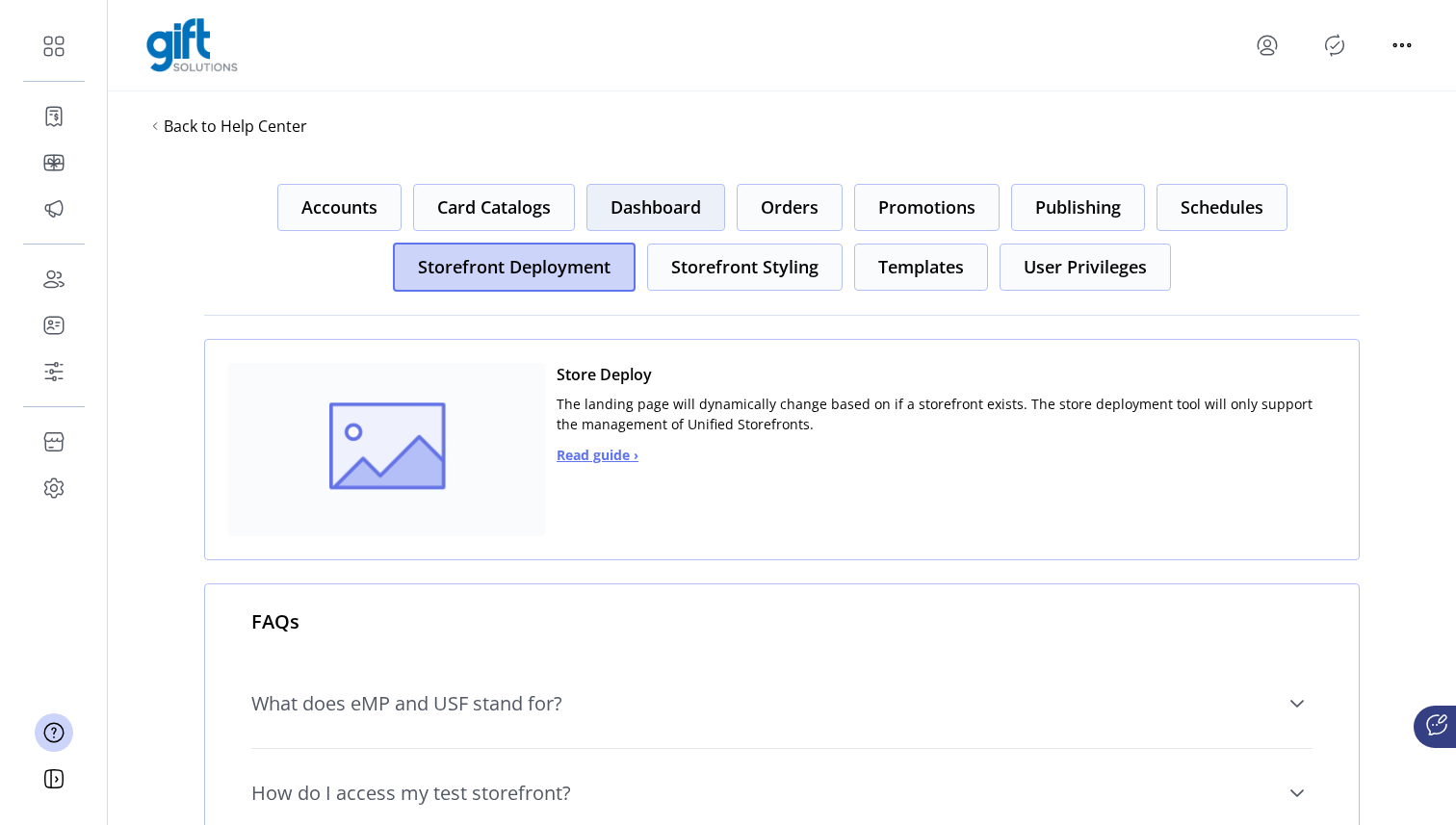 click on "Dashboard" 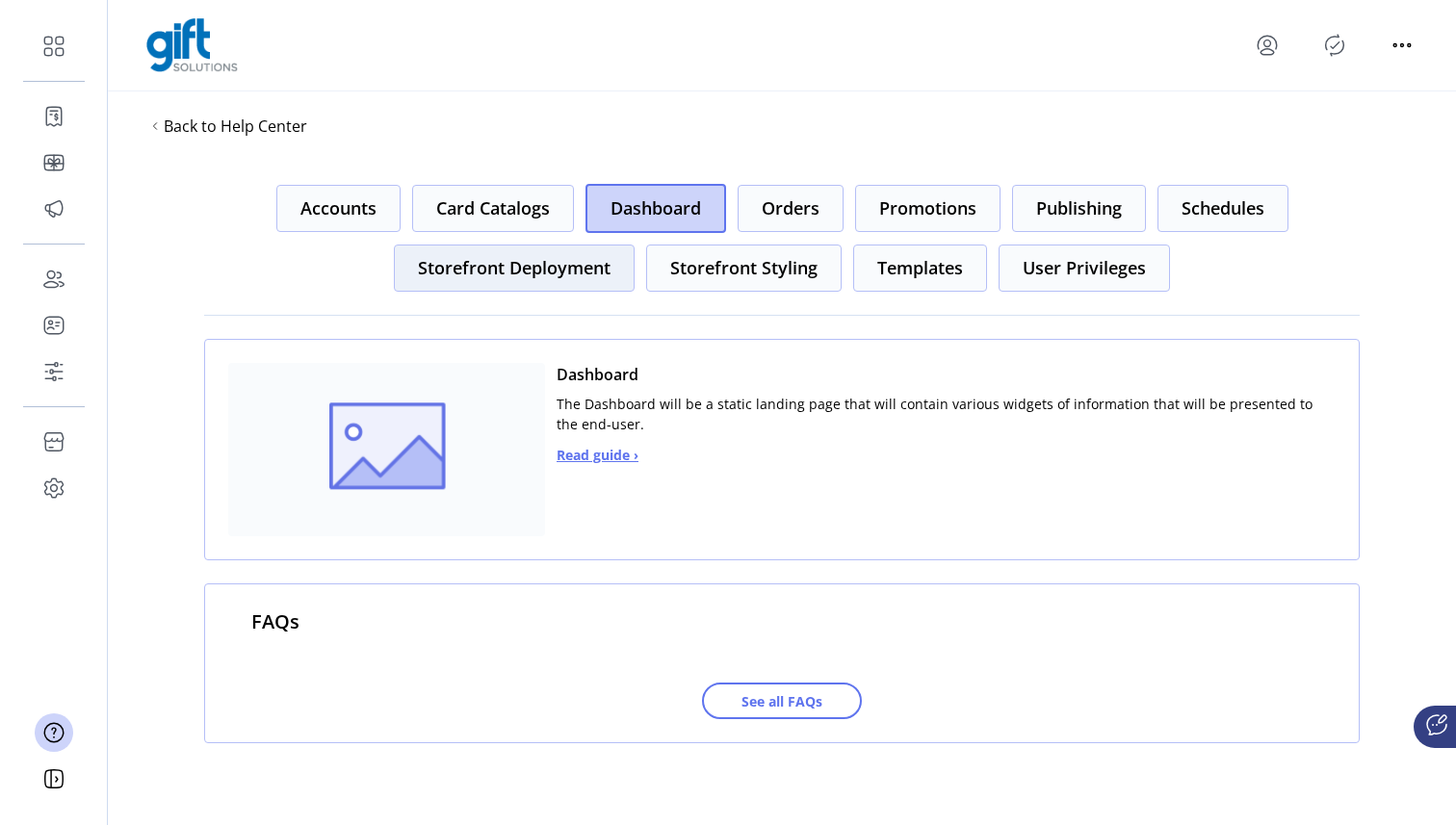 click on "Storefront Deployment" 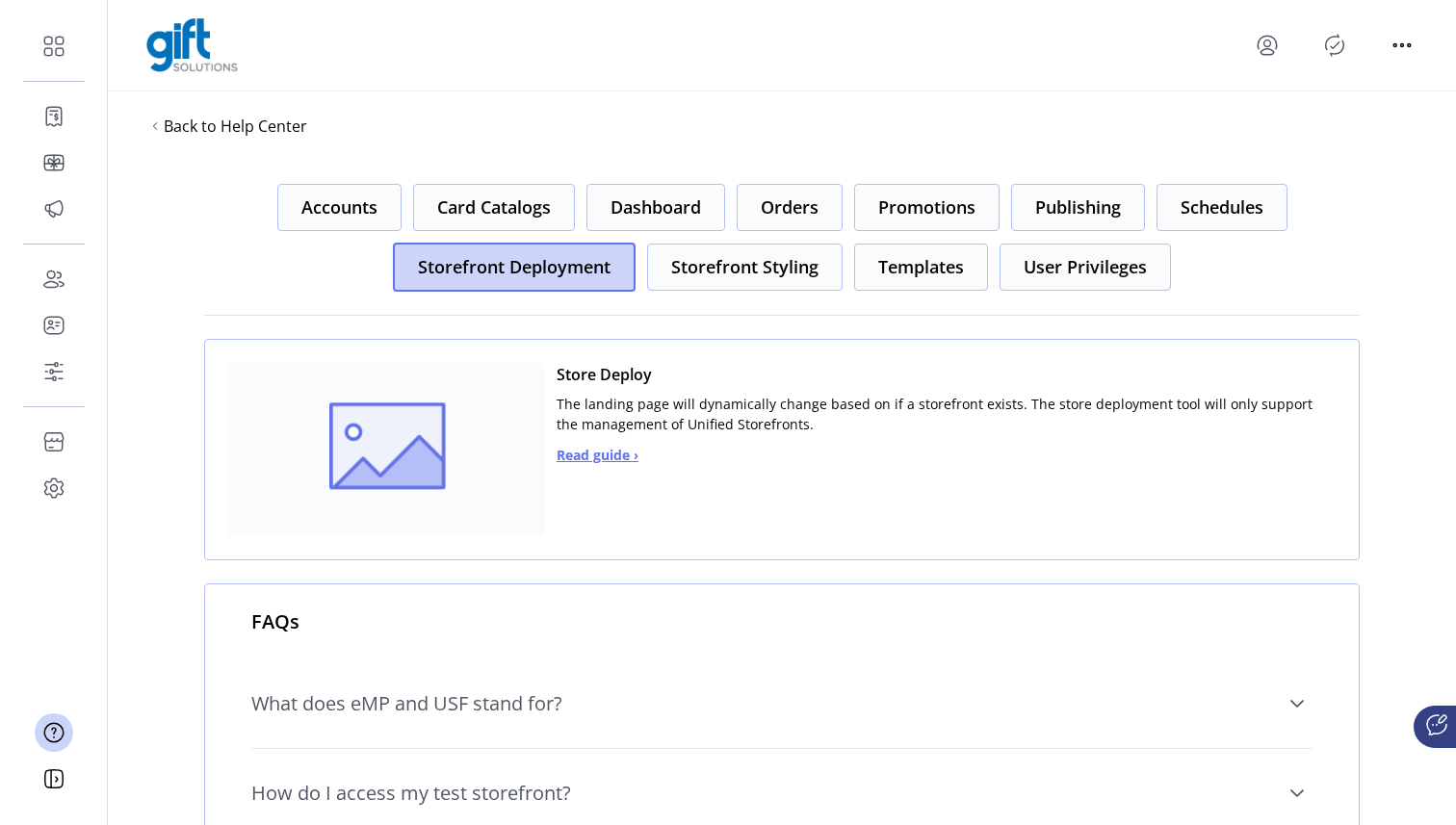 click on "Accounts   Card Catalogs   Dashboard   Orders   Promotions   Publishing   Schedules   Storefront Deployment   Storefront Styling   Templates   User Privileges" 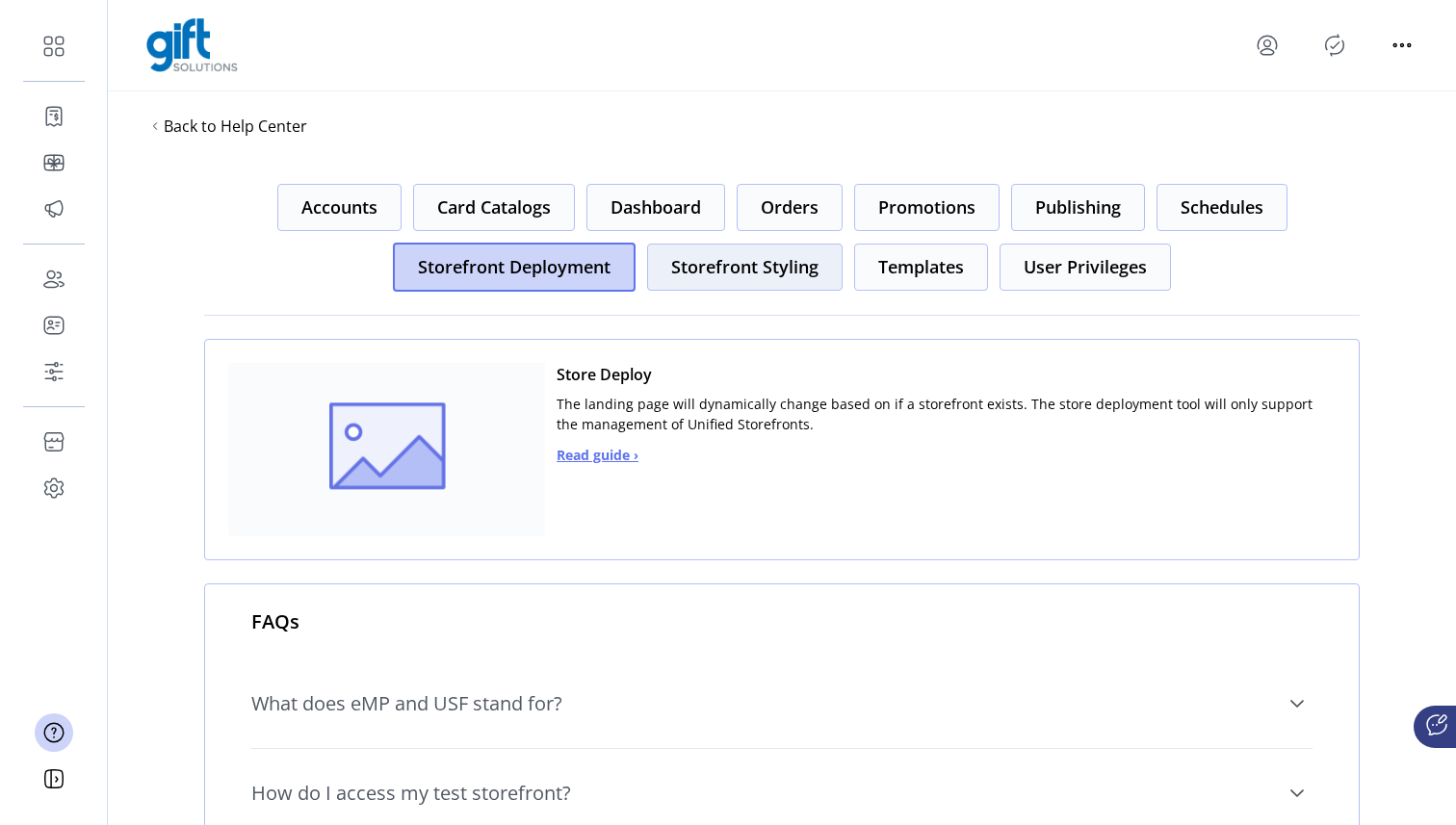 click on "Storefront Styling" 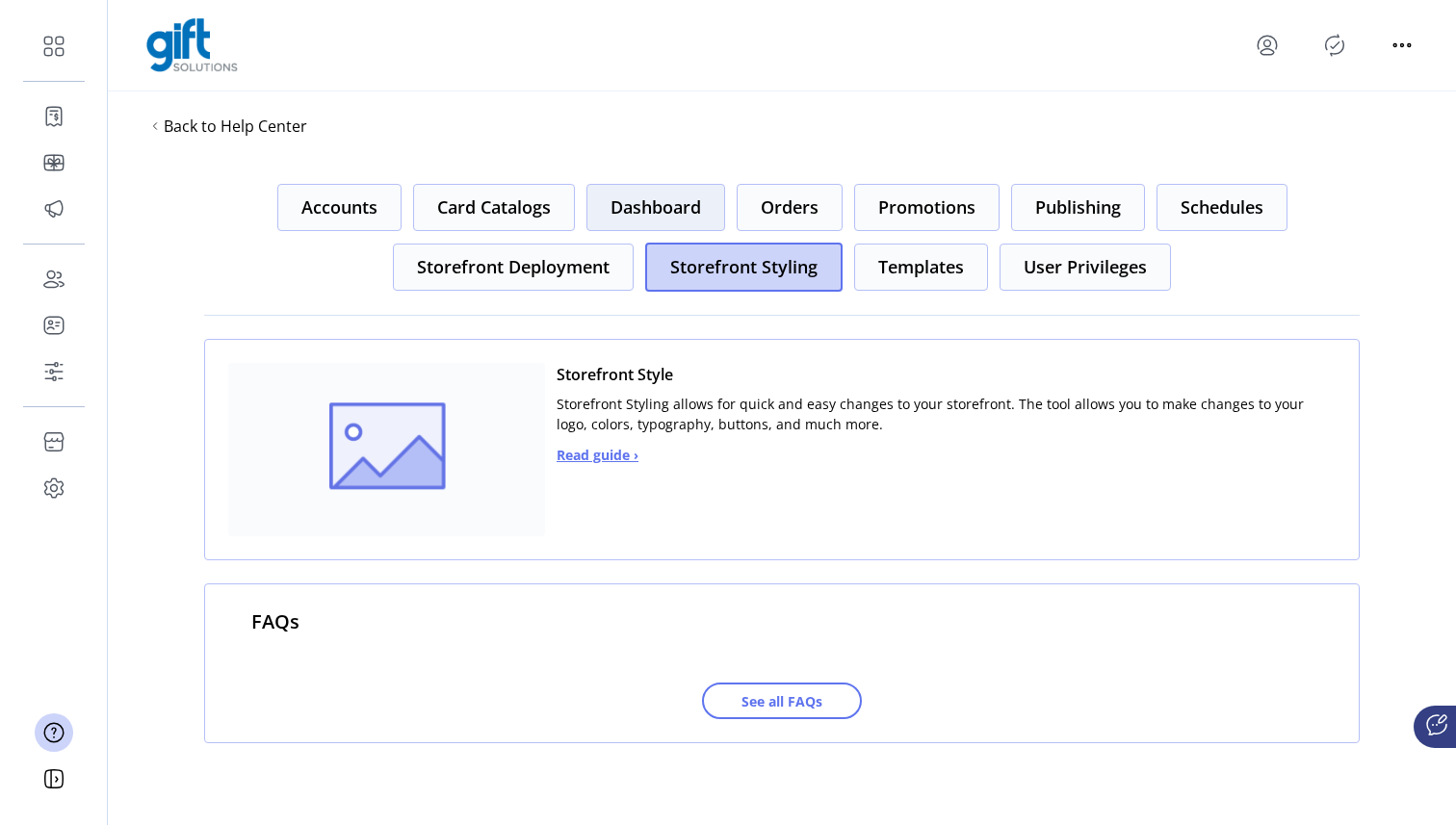 click on "Dashboard" 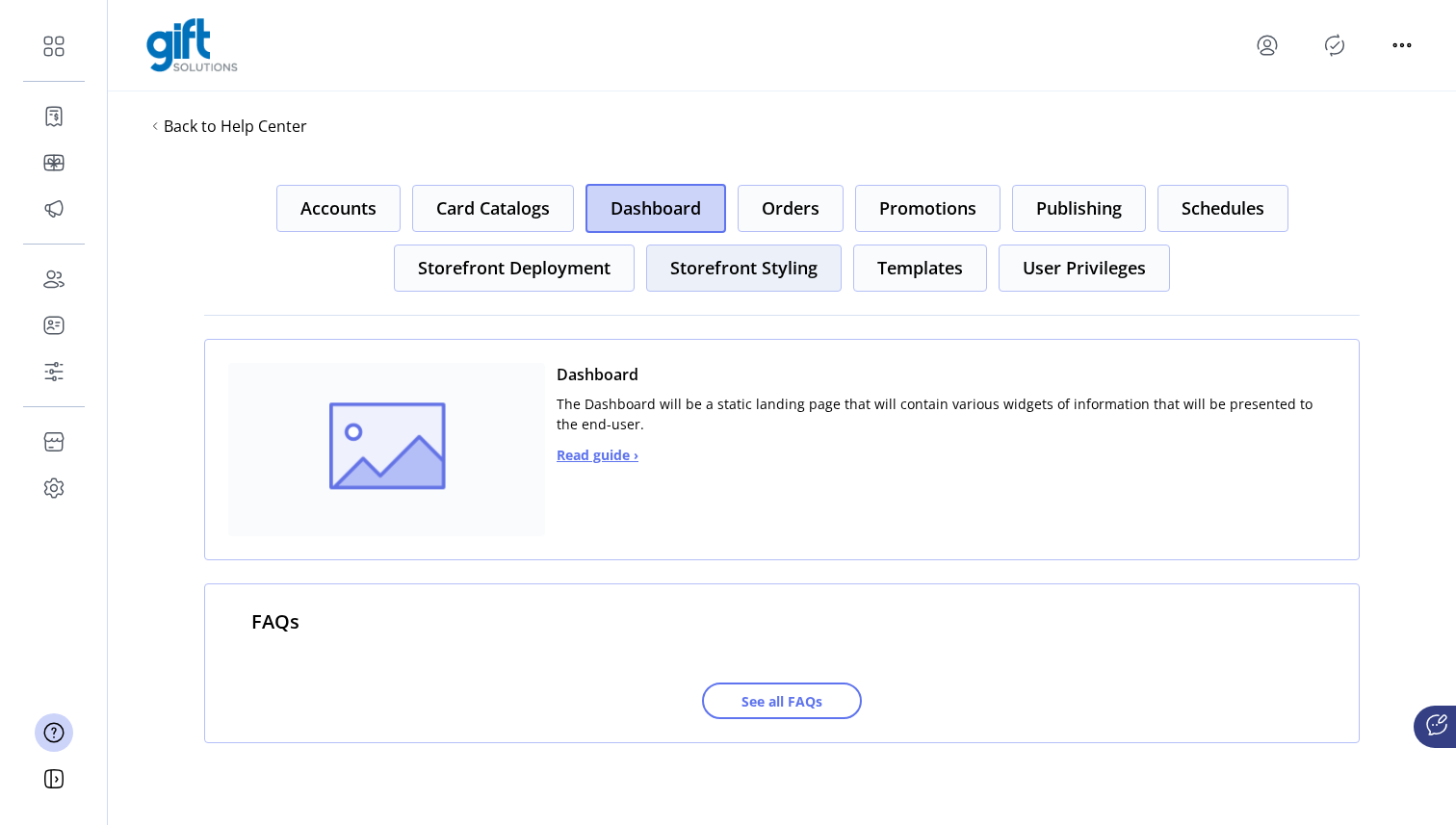 click on "Storefront Styling" 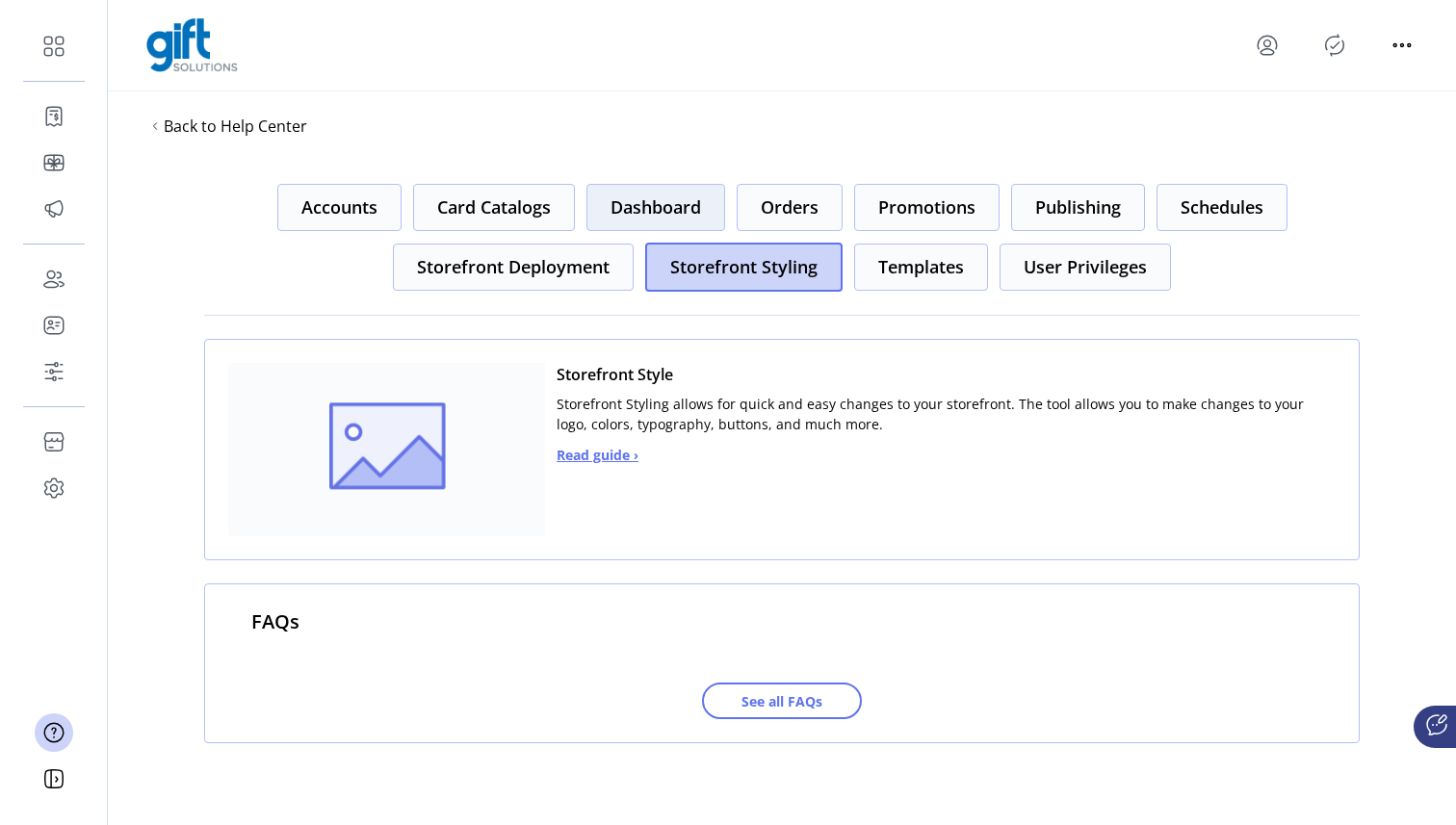 click on "Dashboard" 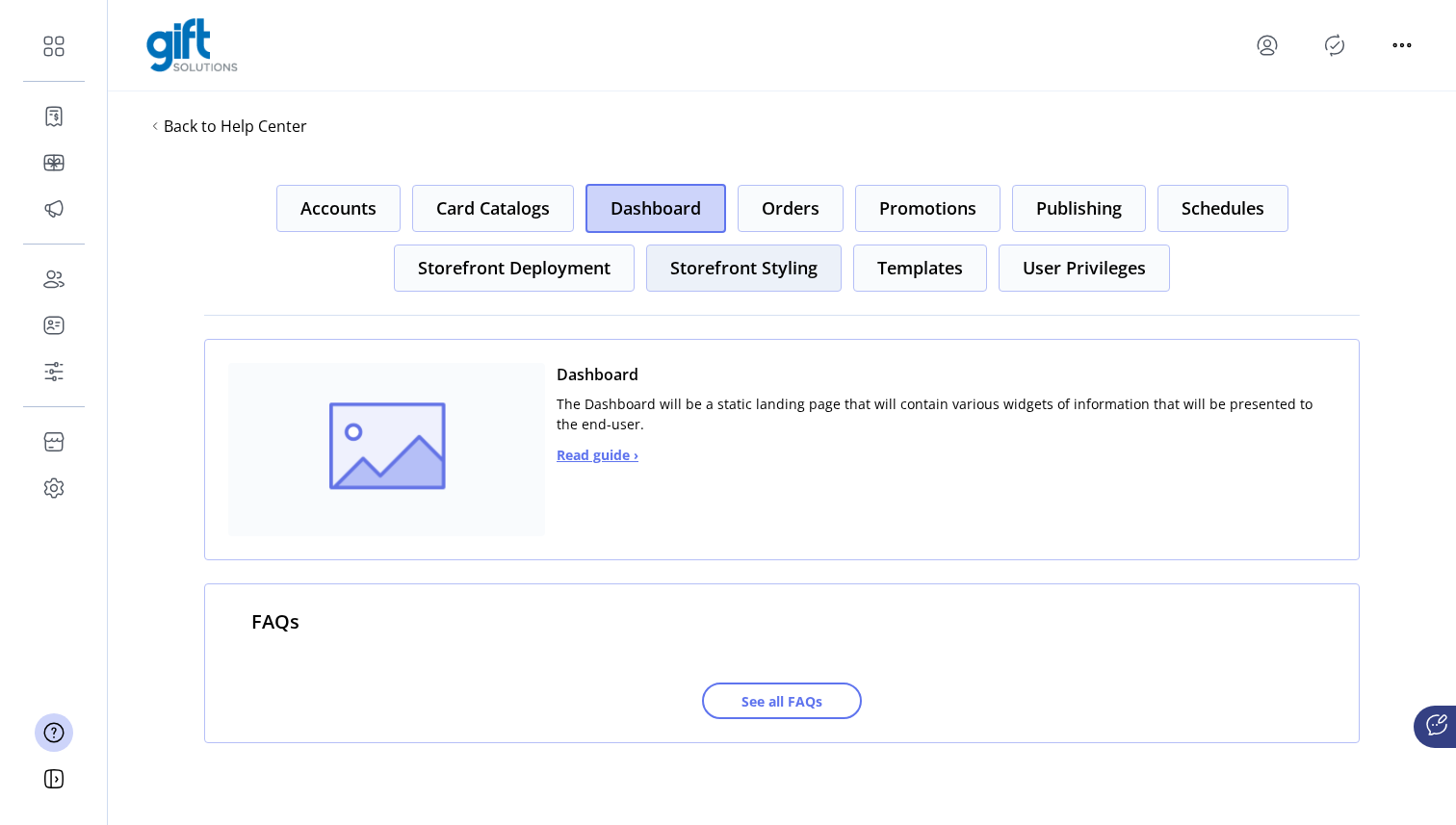 click on "Storefront Styling" 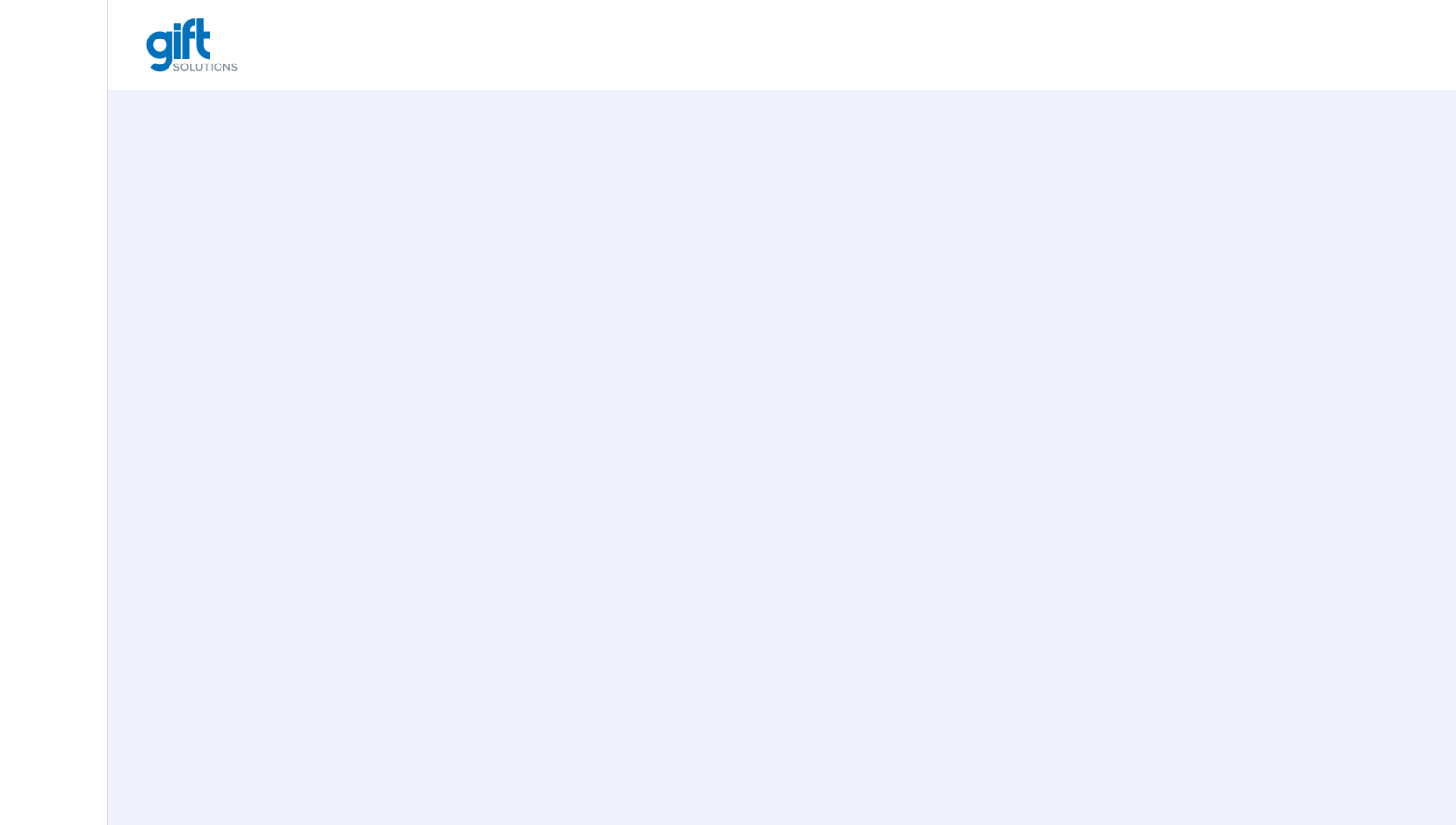 scroll, scrollTop: 0, scrollLeft: 0, axis: both 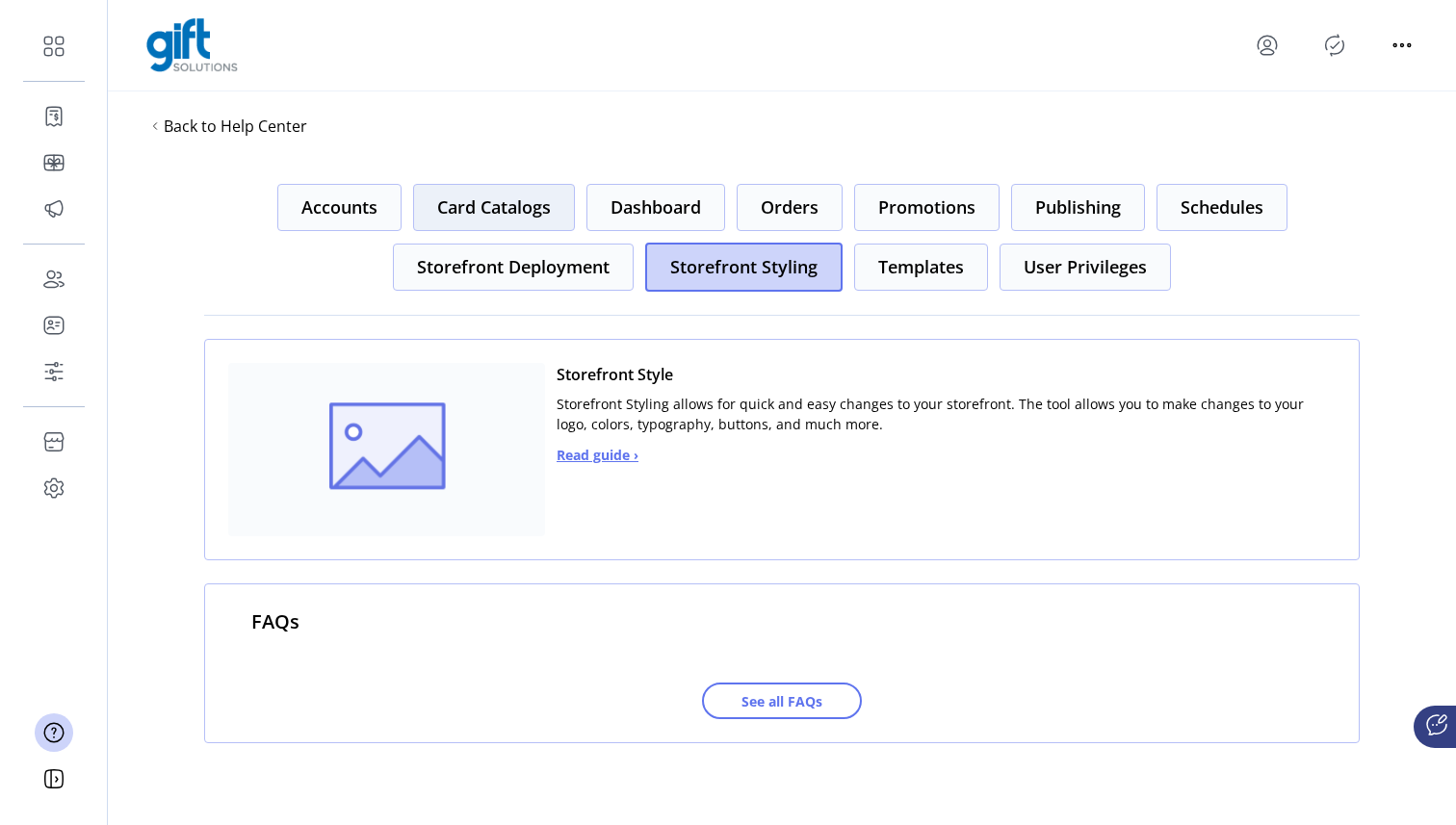 click on "Card Catalogs" 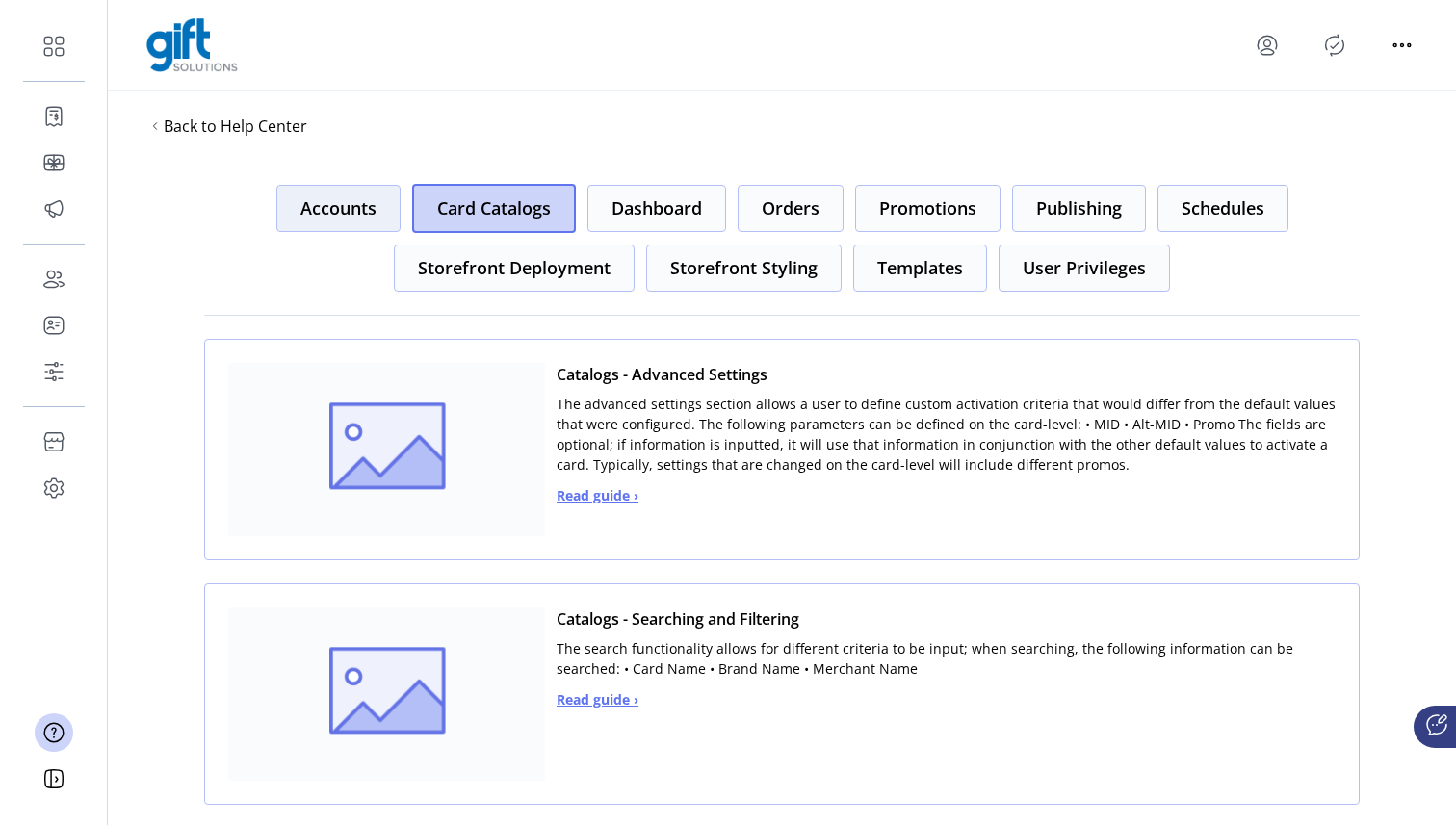 click on "Accounts" 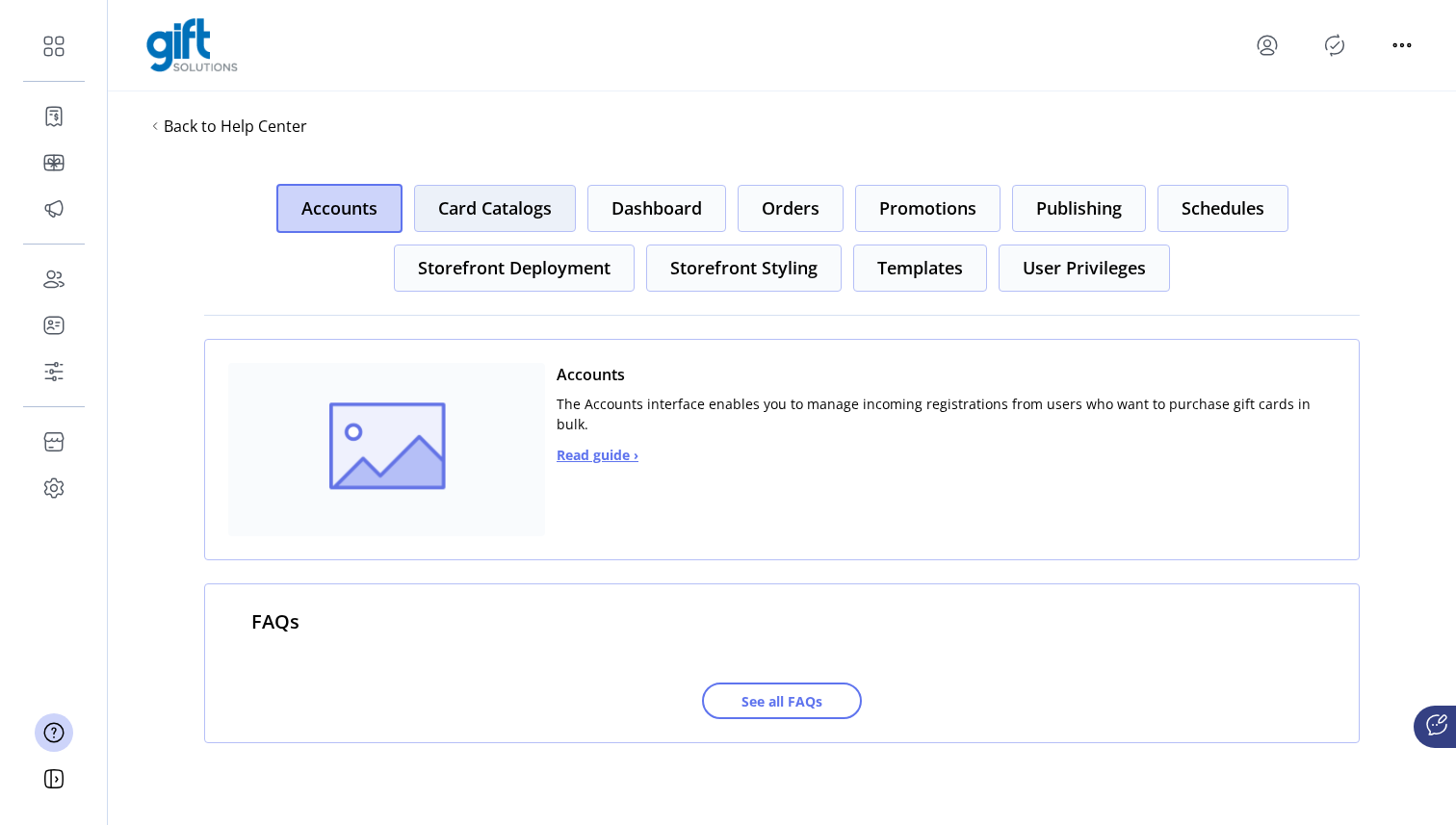 click on "Card Catalogs" 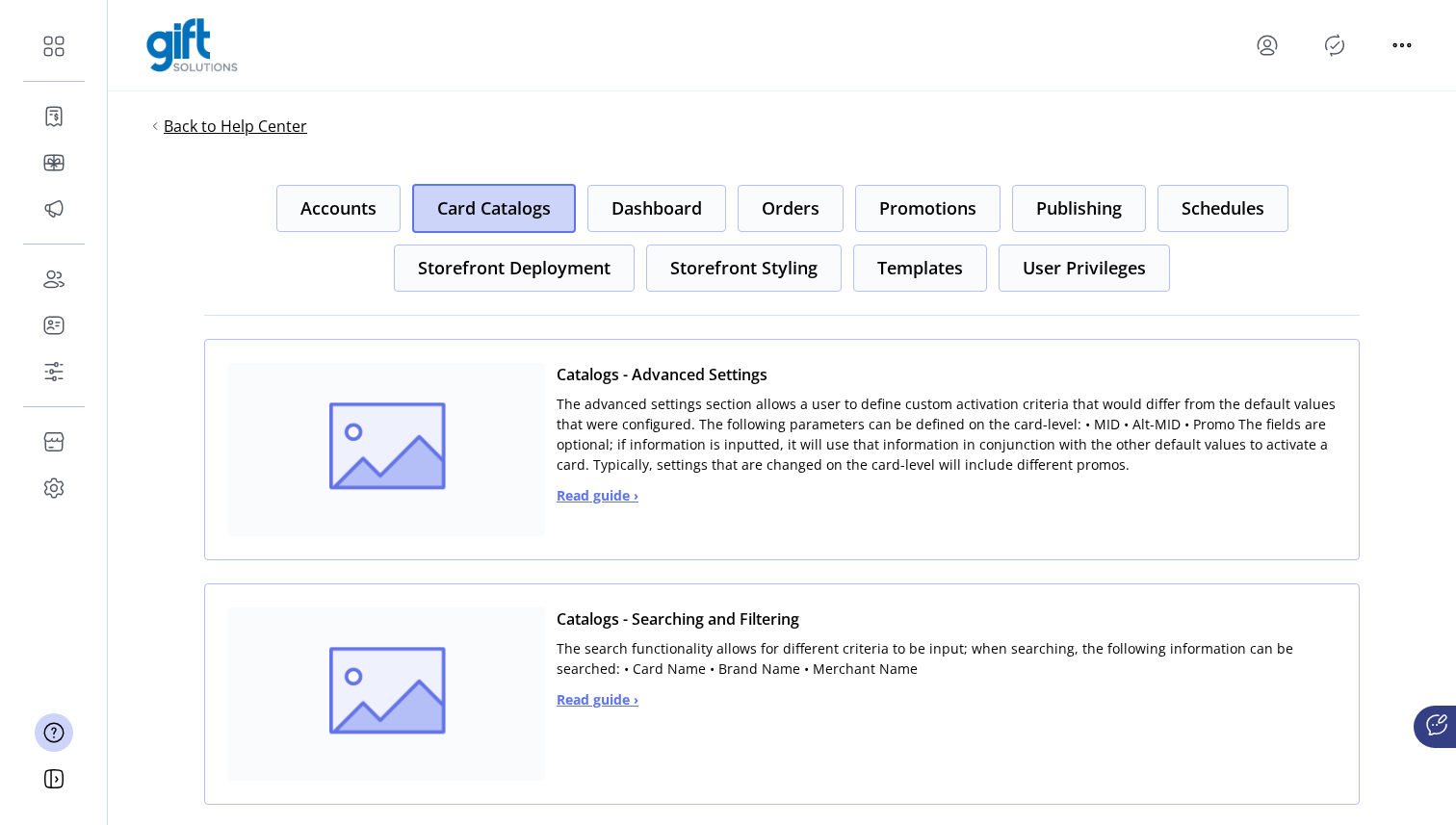 click on "Back to Help Center" 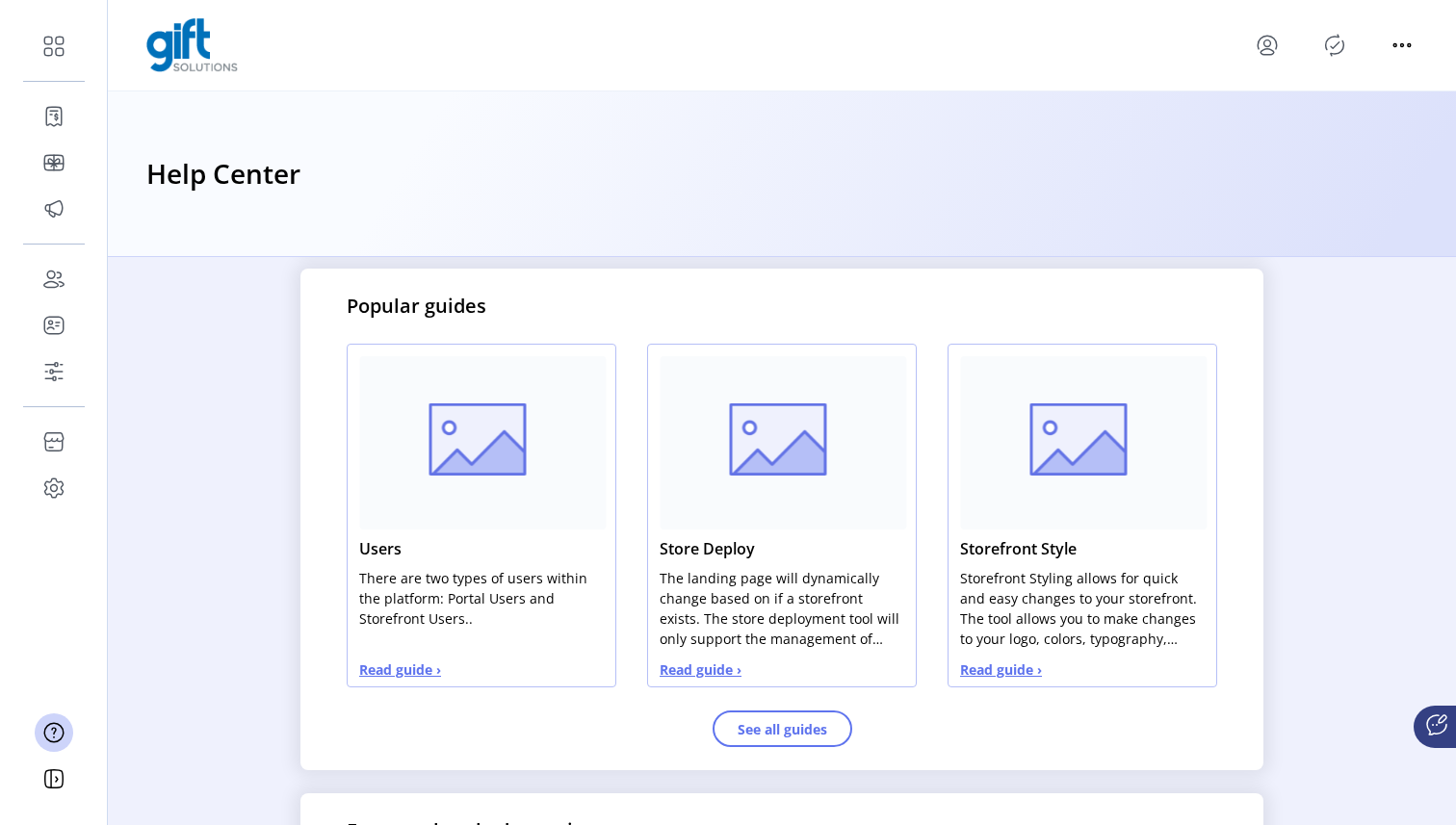 scroll, scrollTop: 1045, scrollLeft: 0, axis: vertical 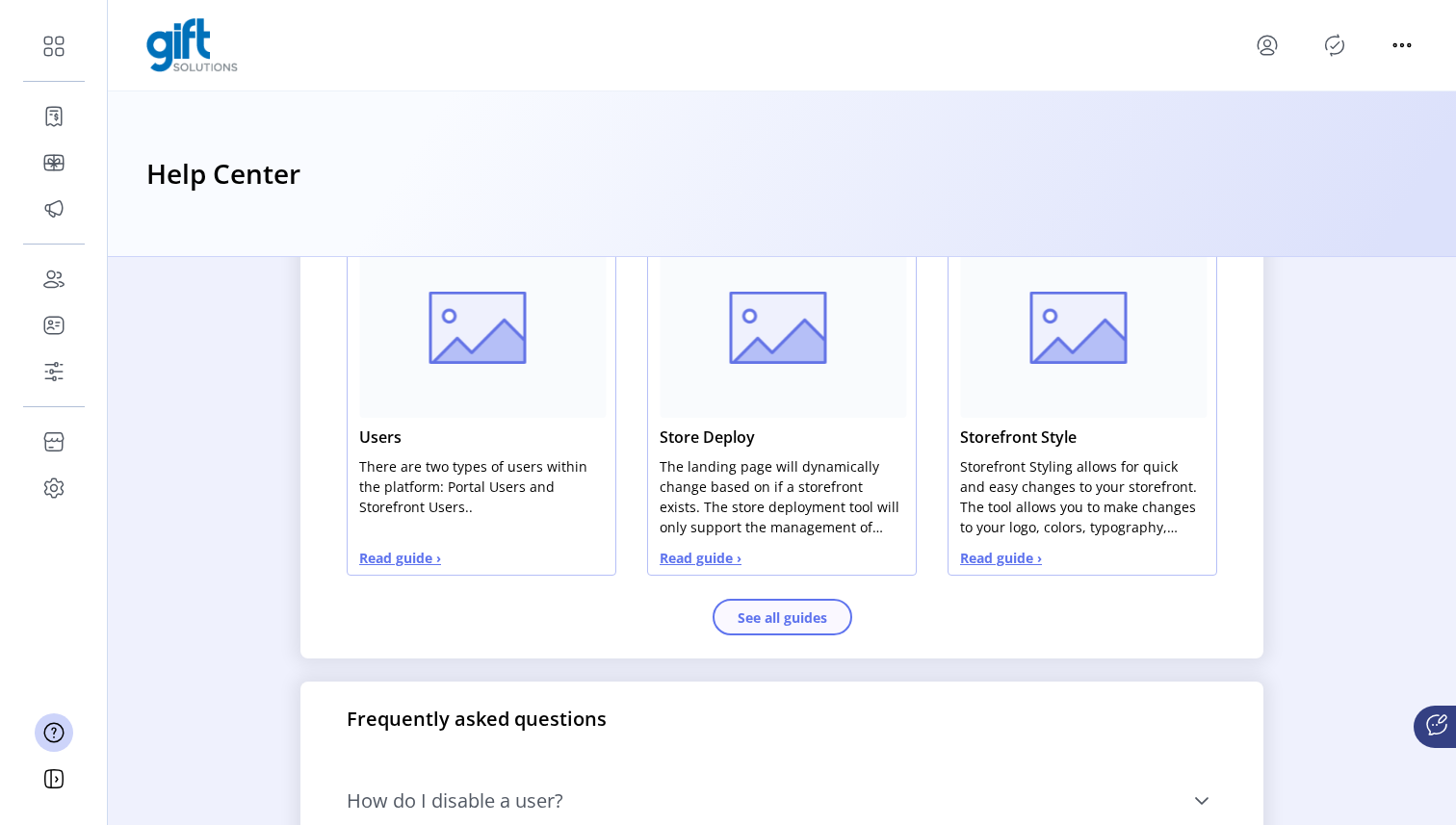 click on "See all guides" 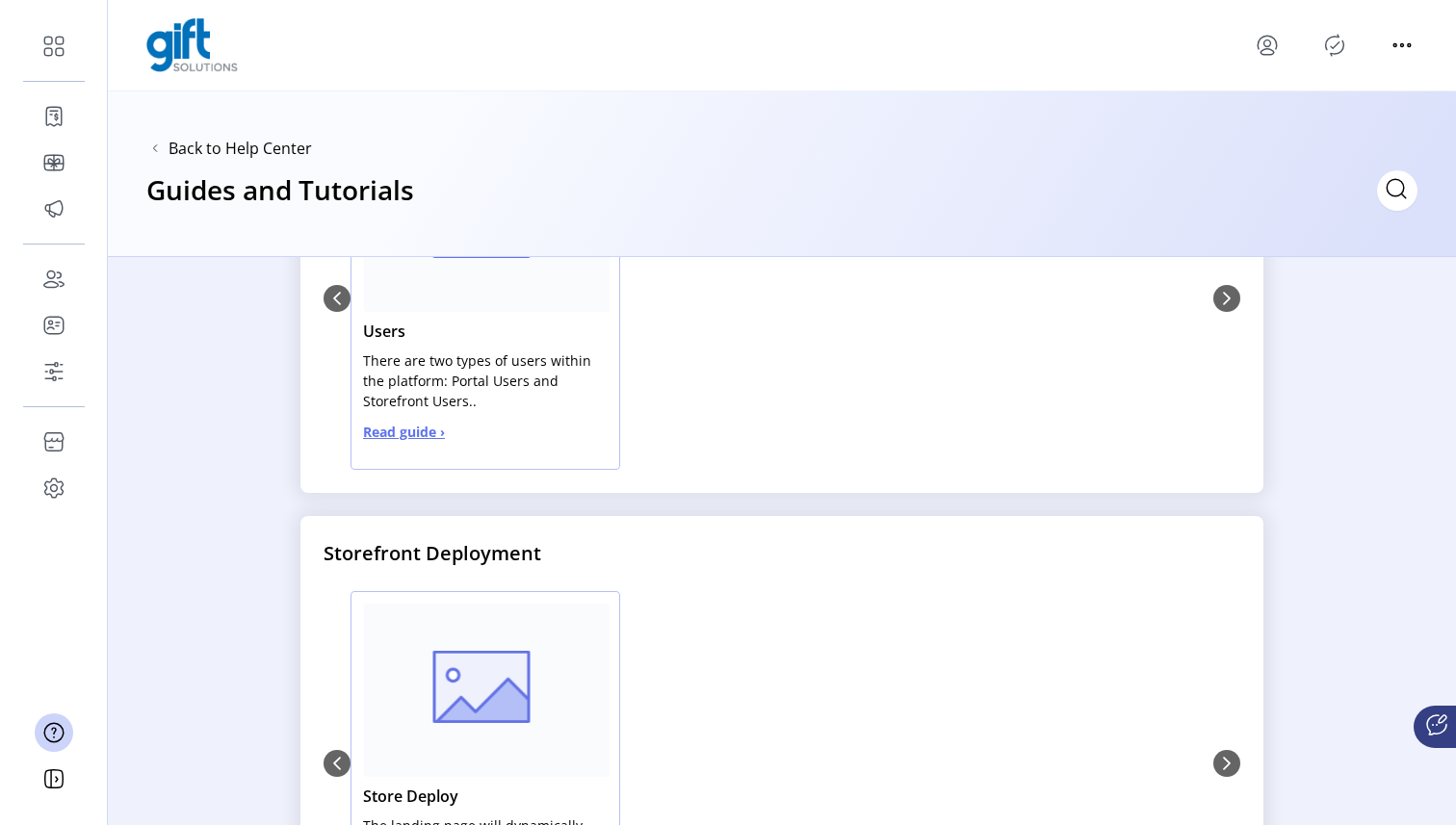 scroll, scrollTop: 0, scrollLeft: 0, axis: both 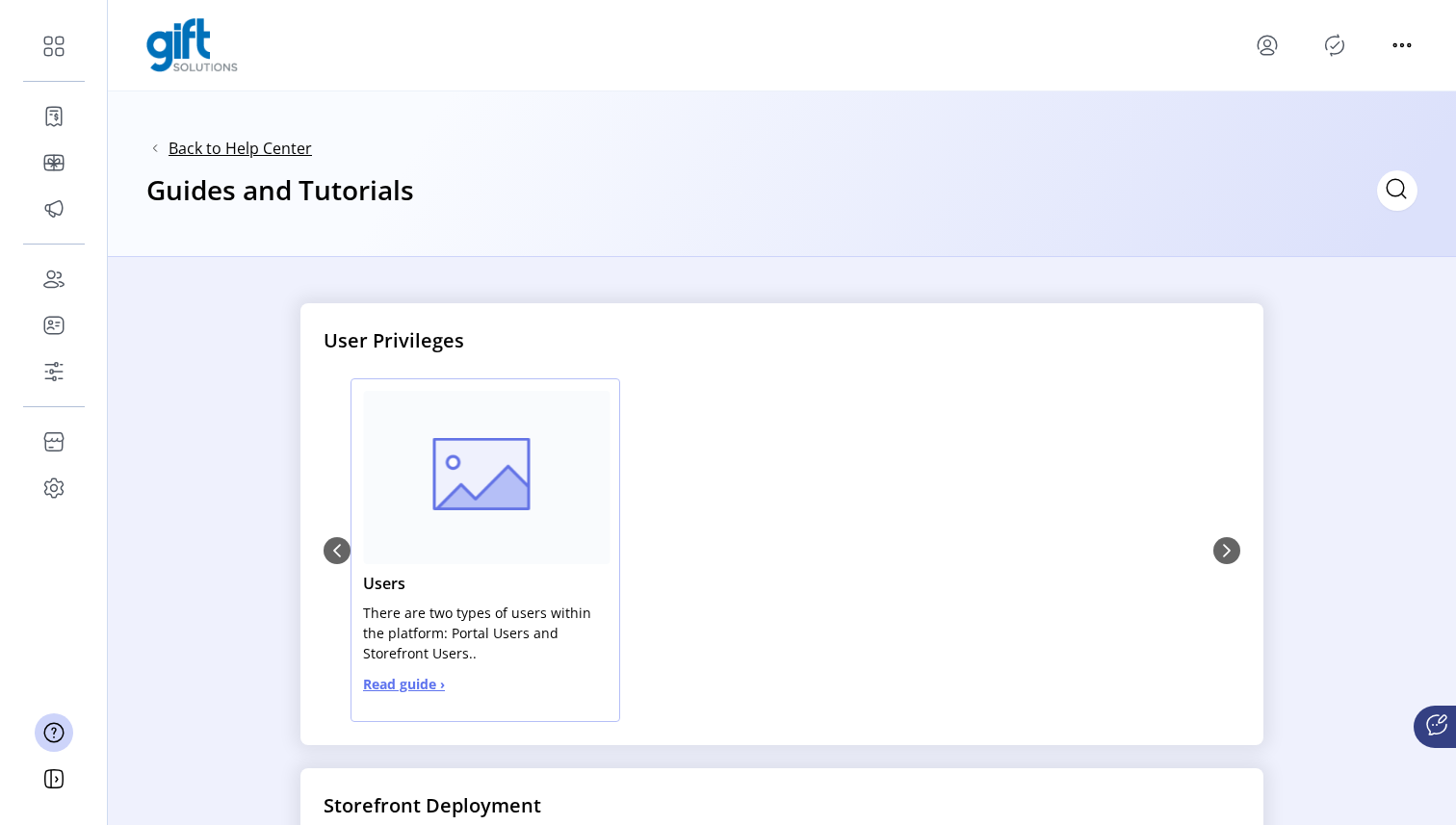 click on "Back to Help Center" 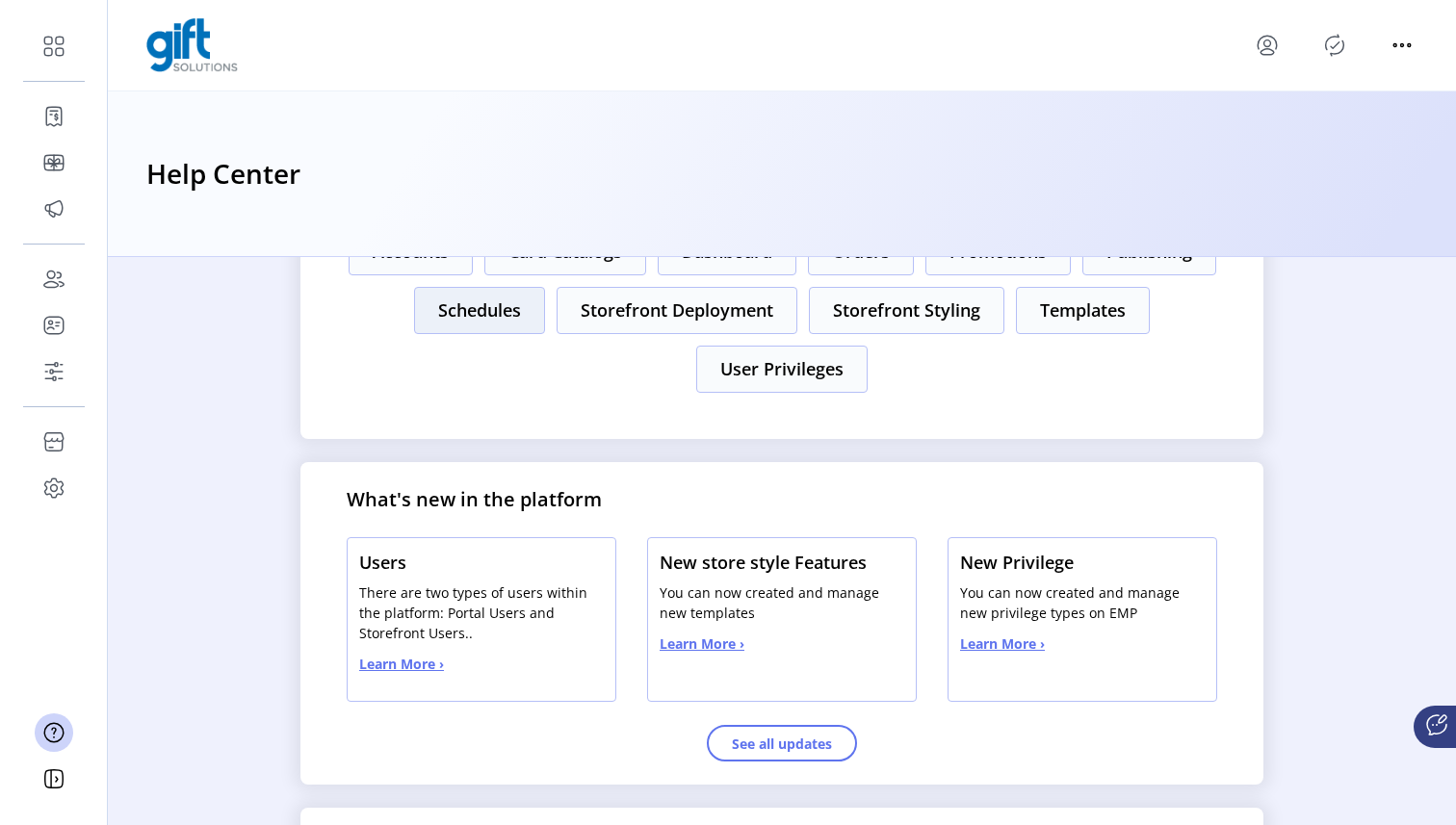 scroll, scrollTop: 0, scrollLeft: 0, axis: both 